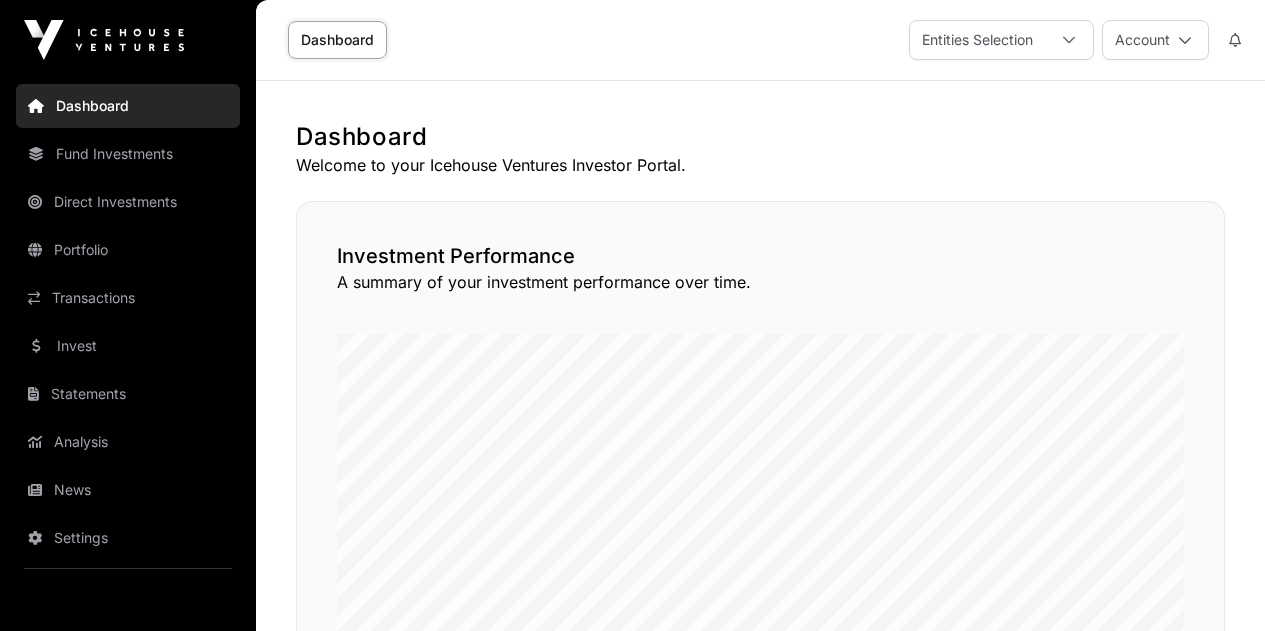 scroll, scrollTop: 0, scrollLeft: 0, axis: both 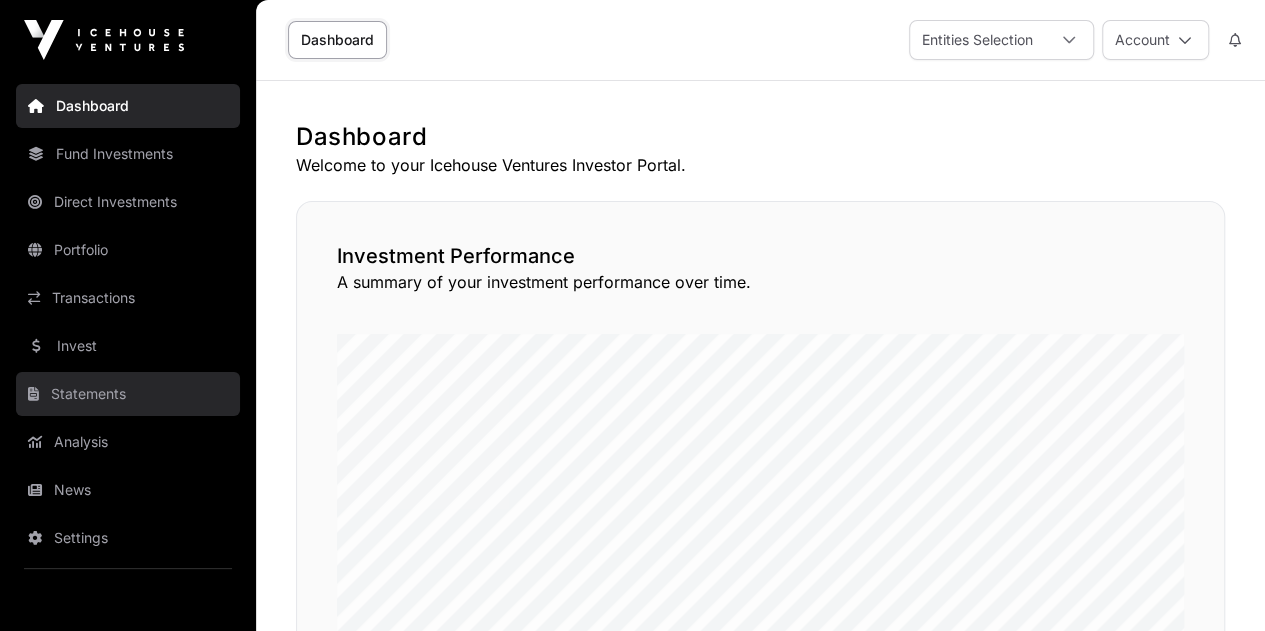 click on "Statements" 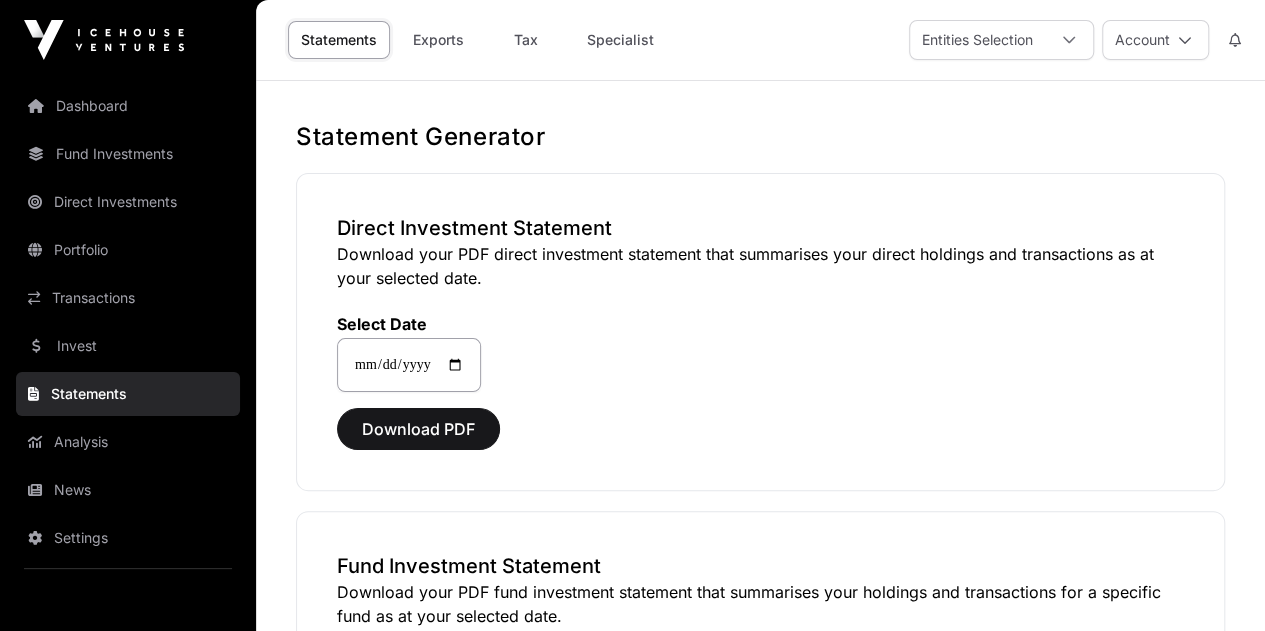 click on "Statements" 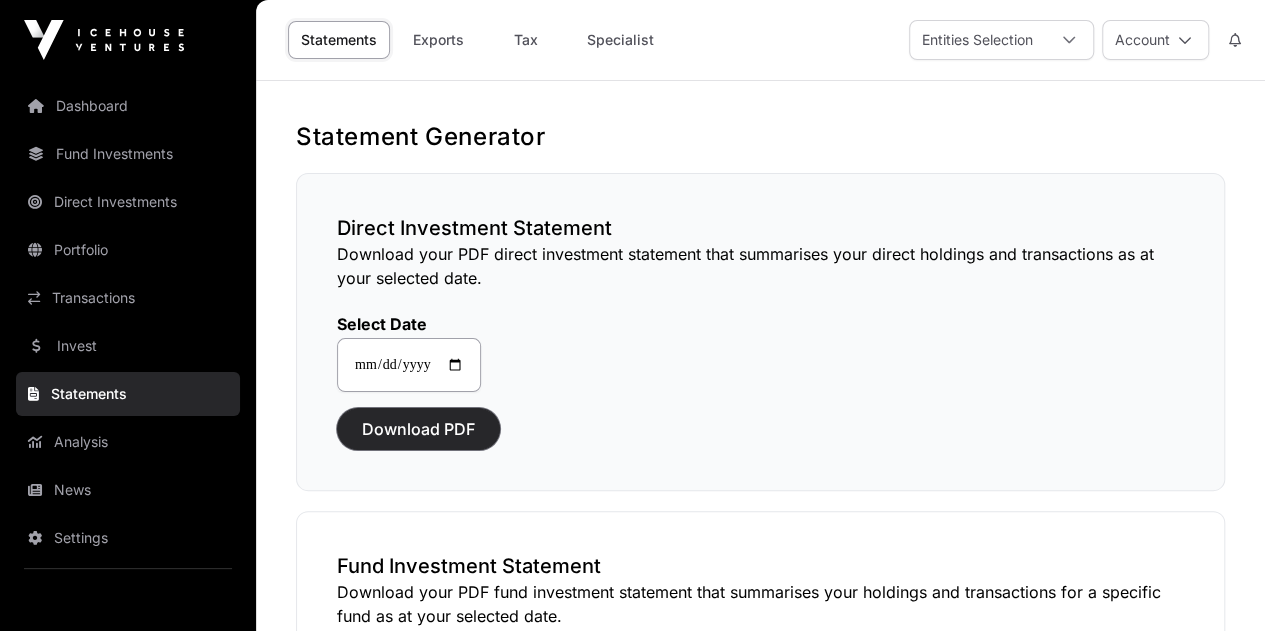 click on "Download PDF" 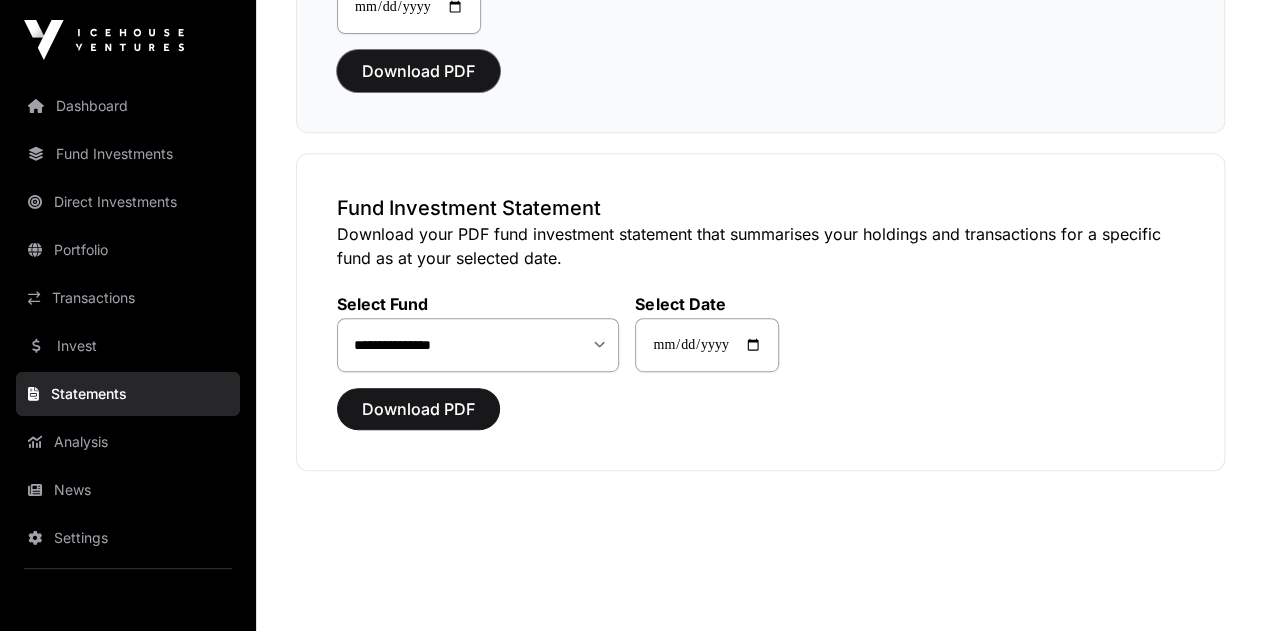 scroll, scrollTop: 361, scrollLeft: 0, axis: vertical 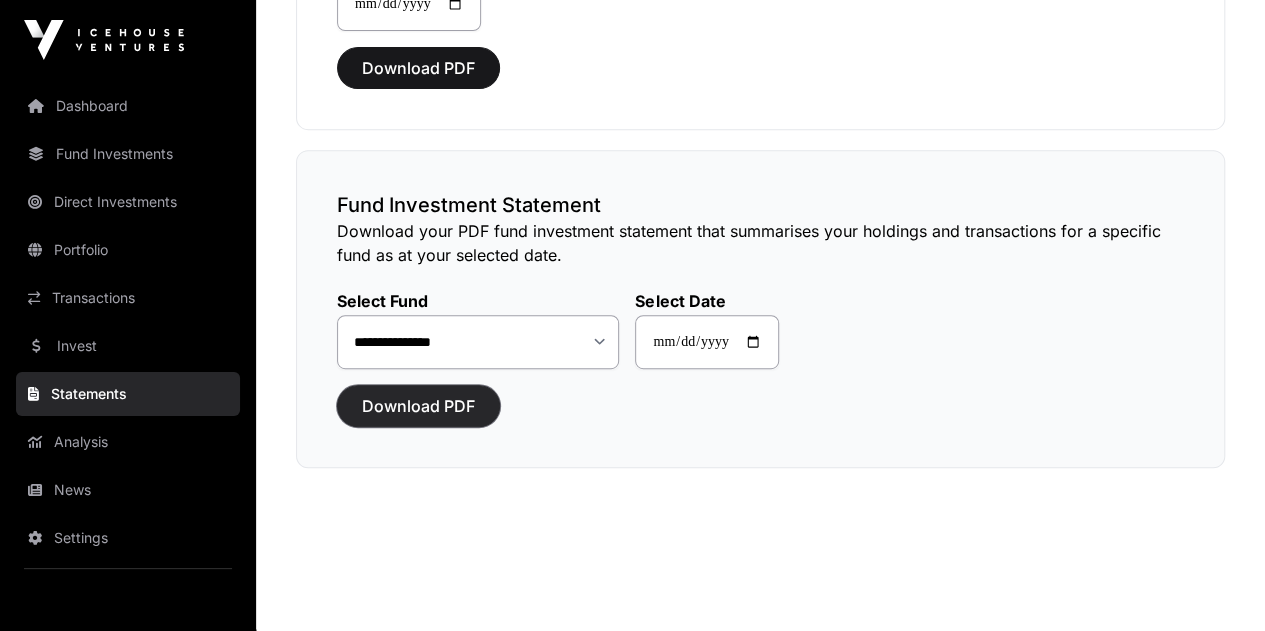 click on "Download PDF" 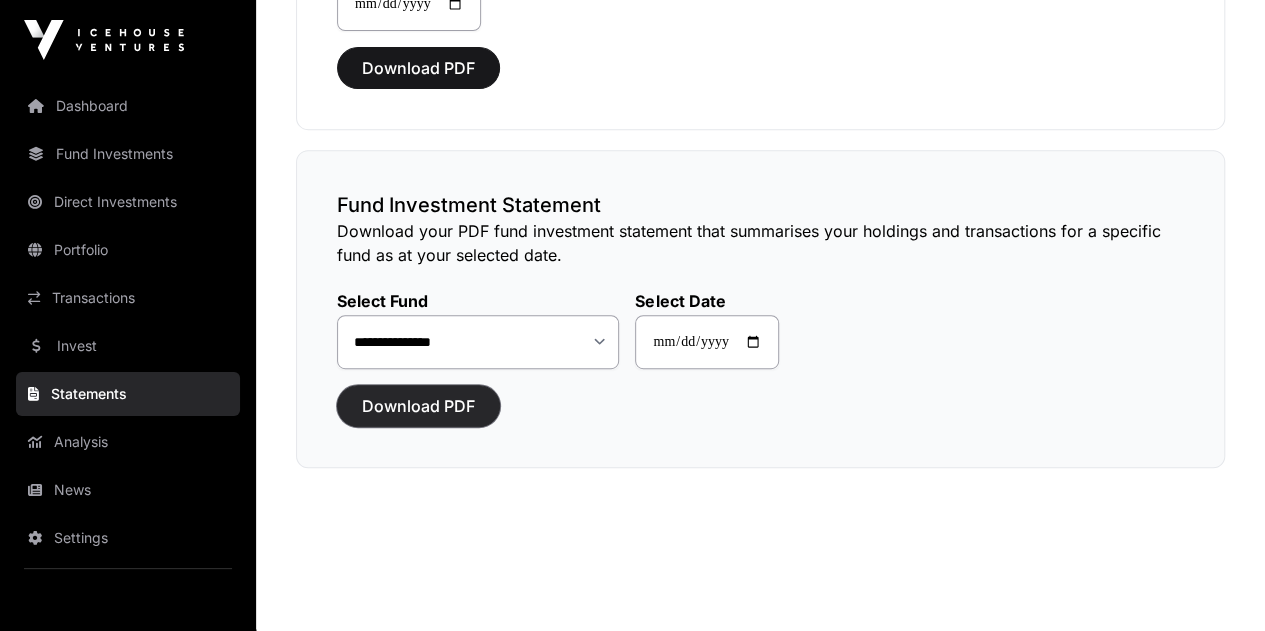 click on "Download PDF" 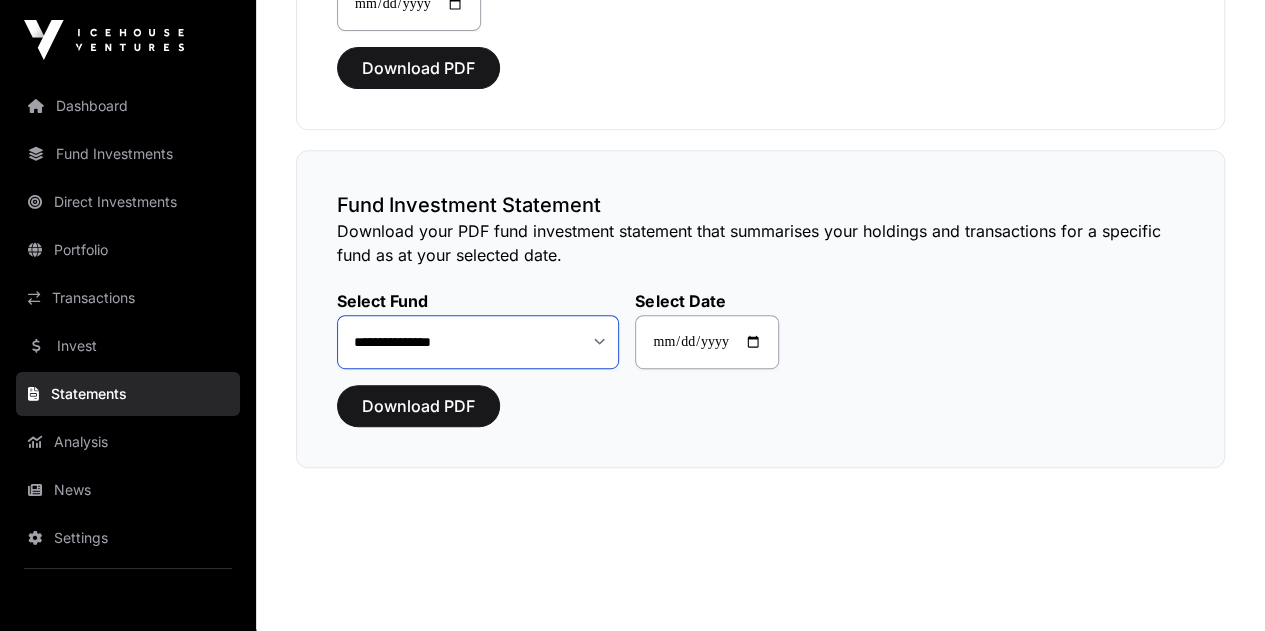 click on "**********" 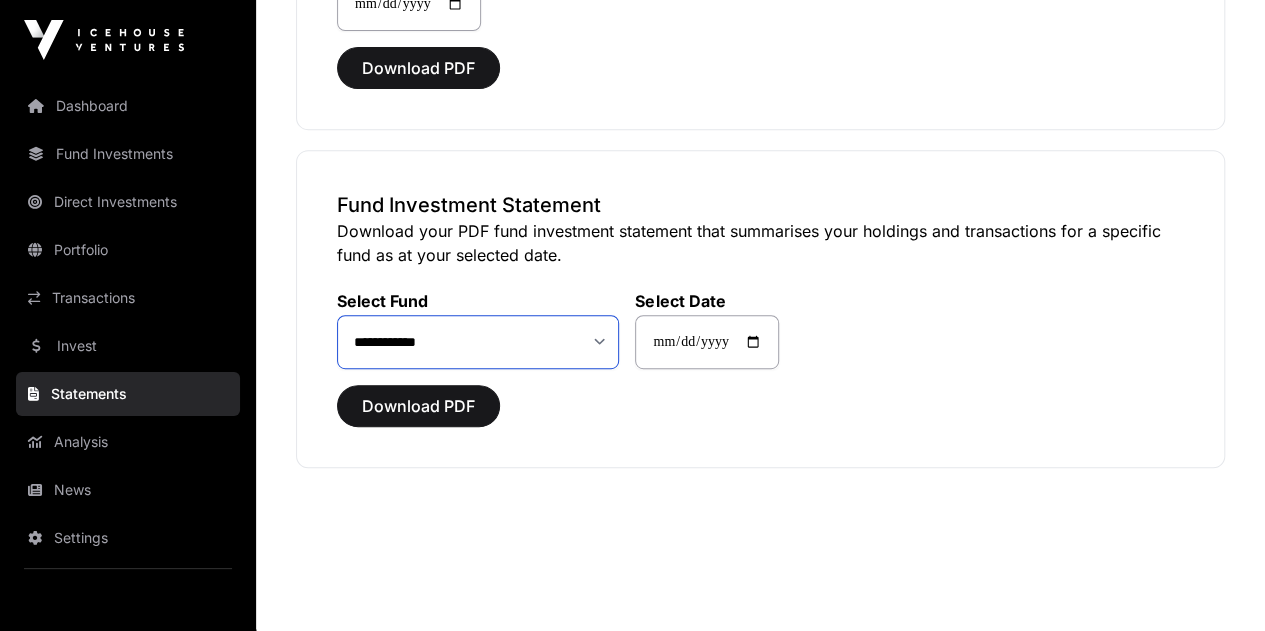 click on "**********" 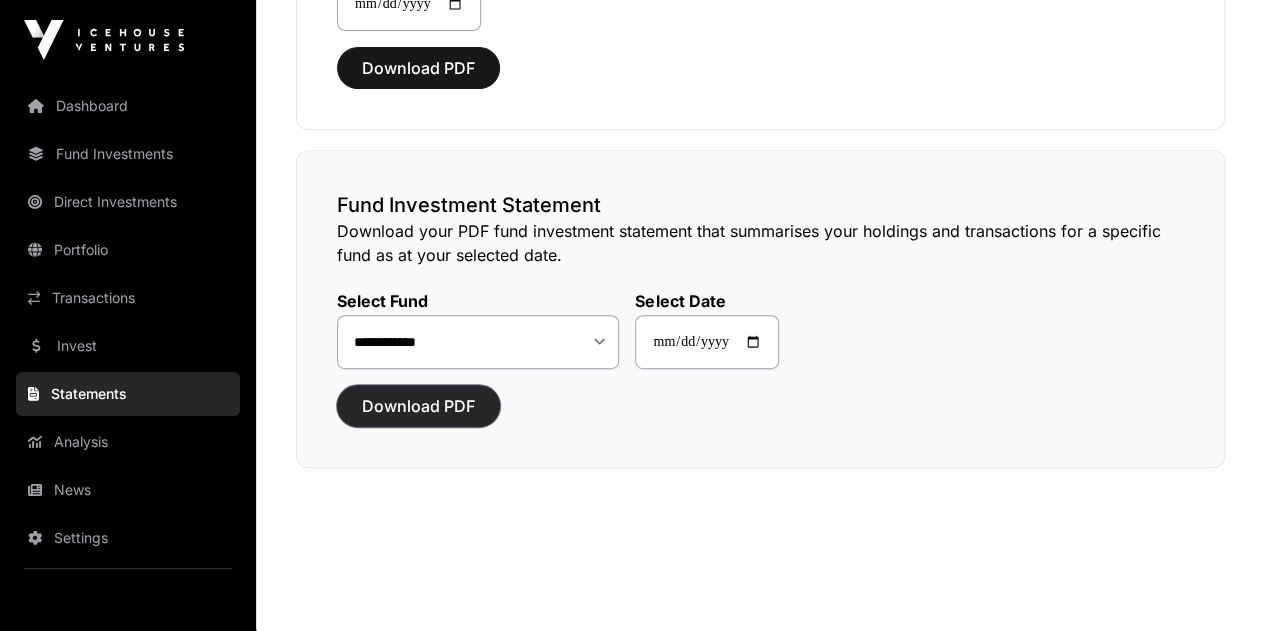click on "Download PDF" 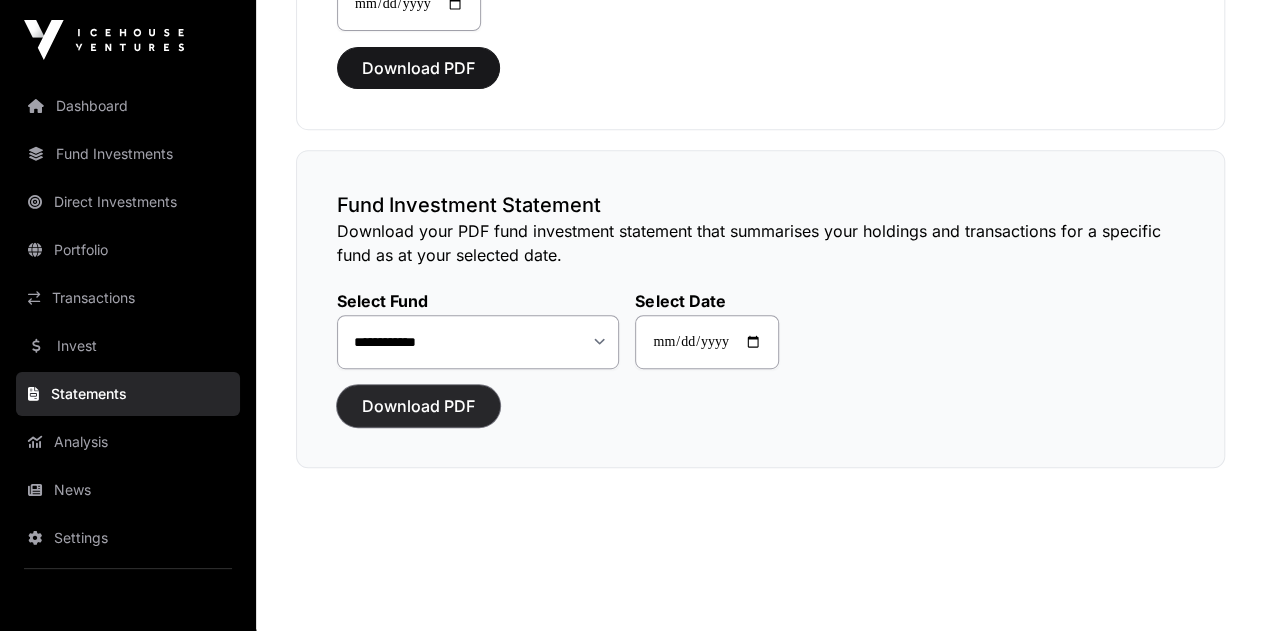 click on "Download PDF" 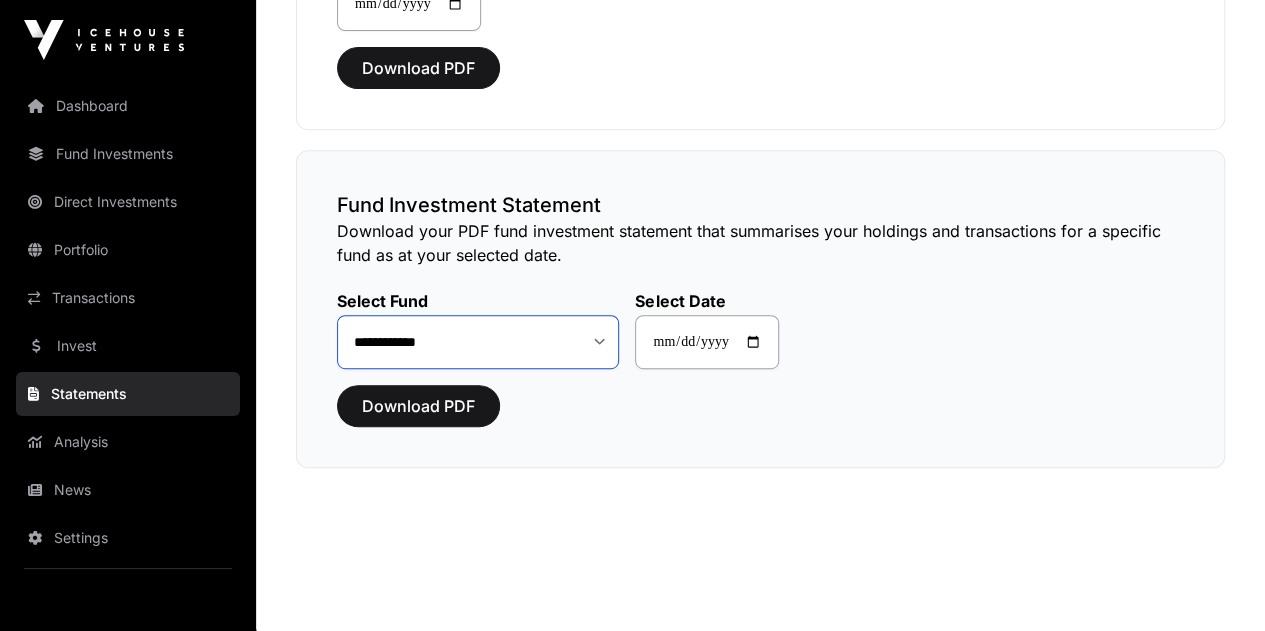 click on "**********" 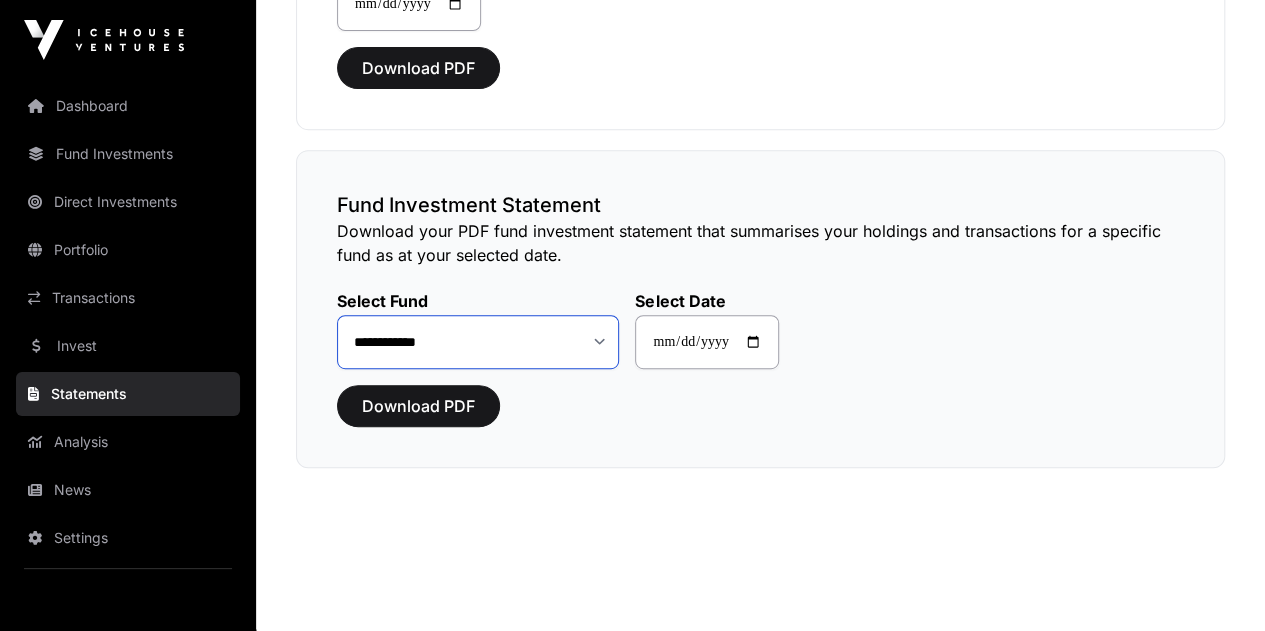 click on "**********" 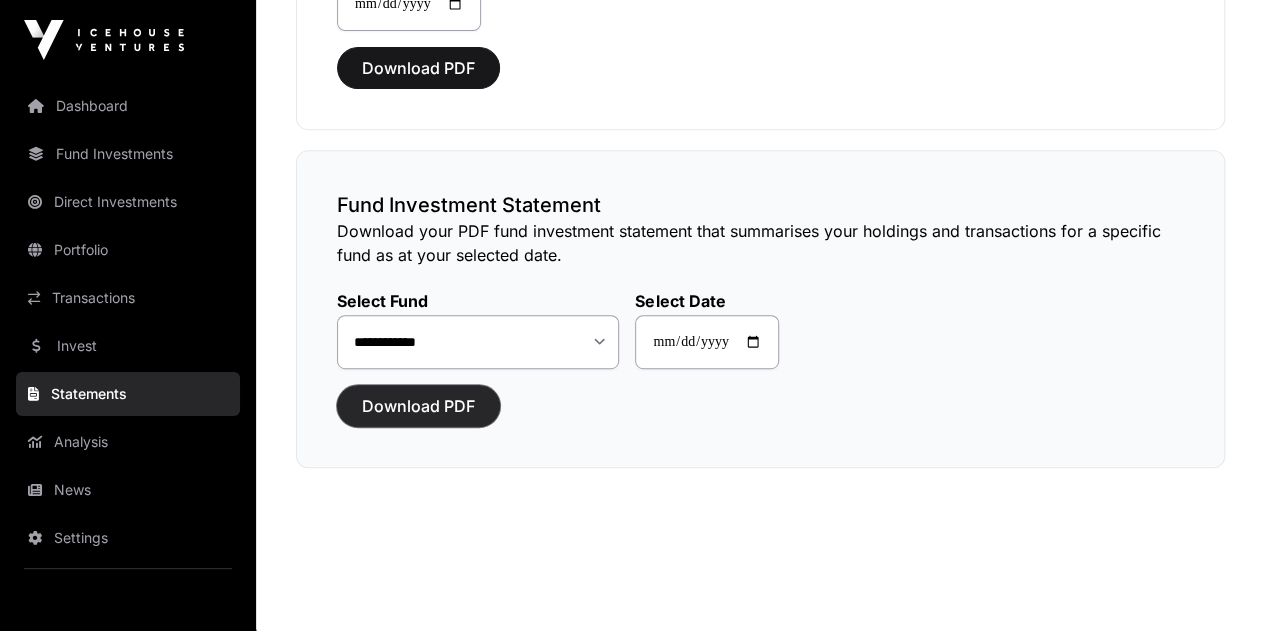 click on "Download PDF" 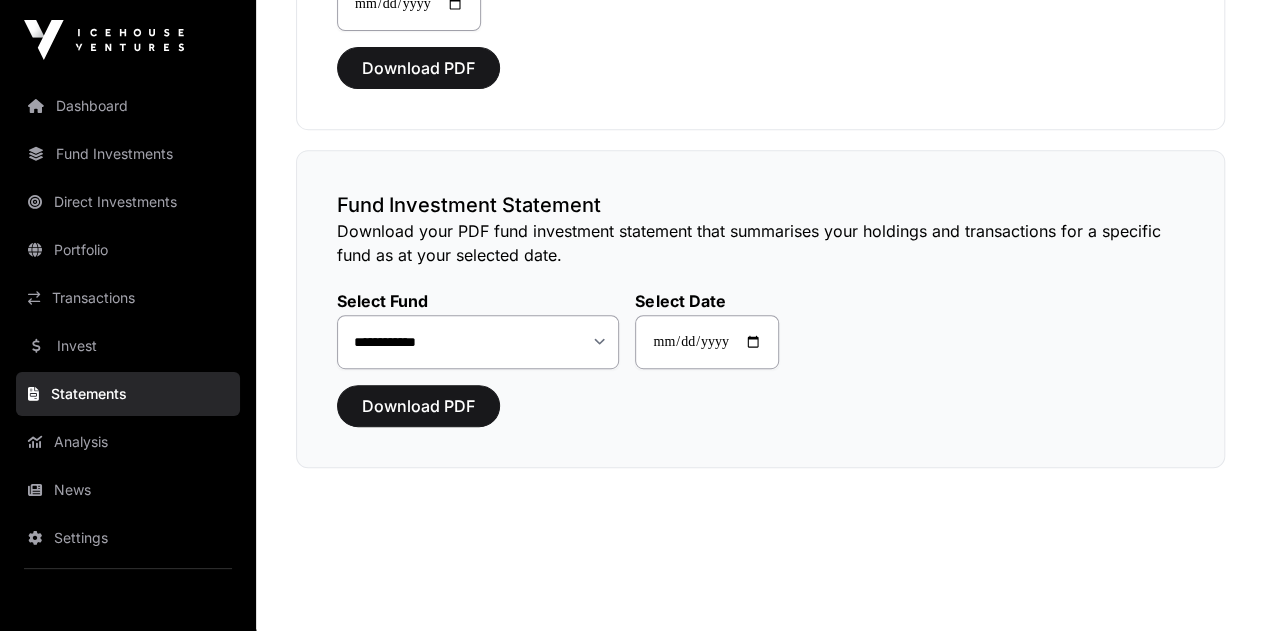 click on "**********" 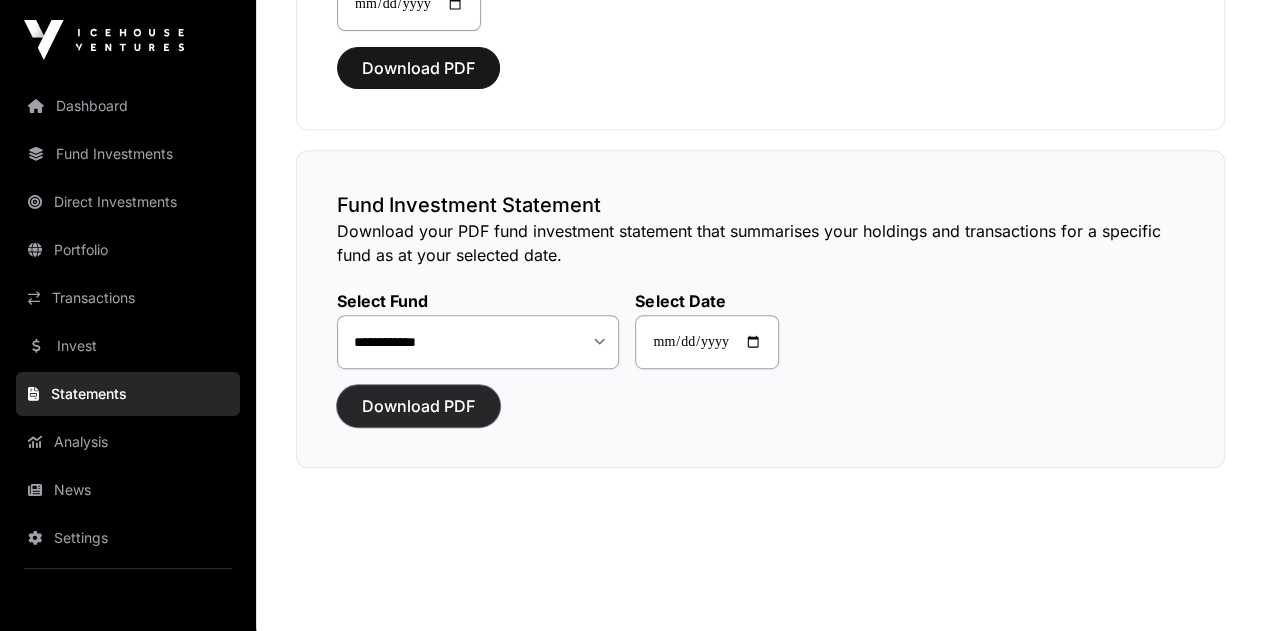 click on "Download PDF" 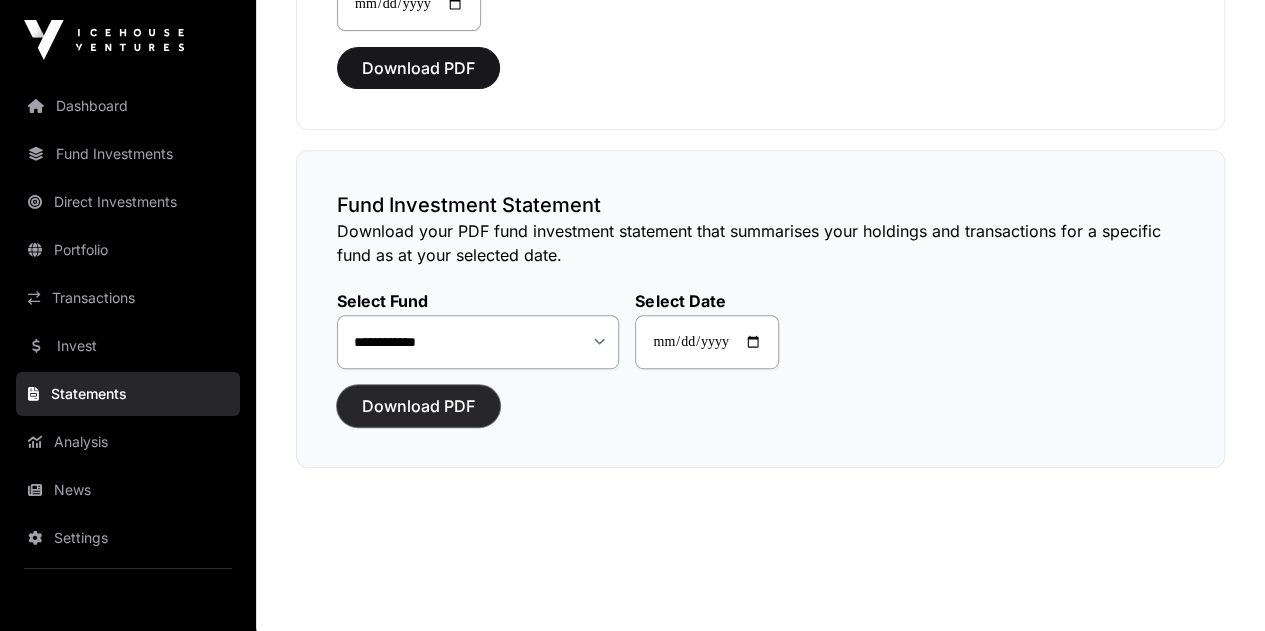 click on "Download PDF" 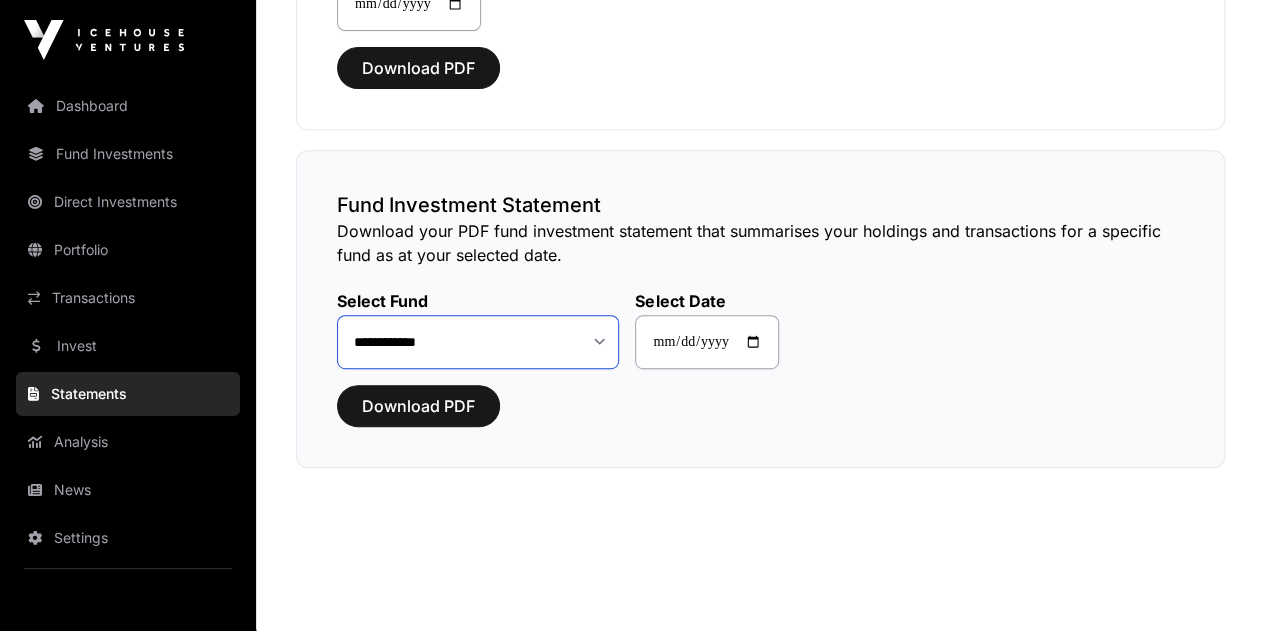 click on "**********" 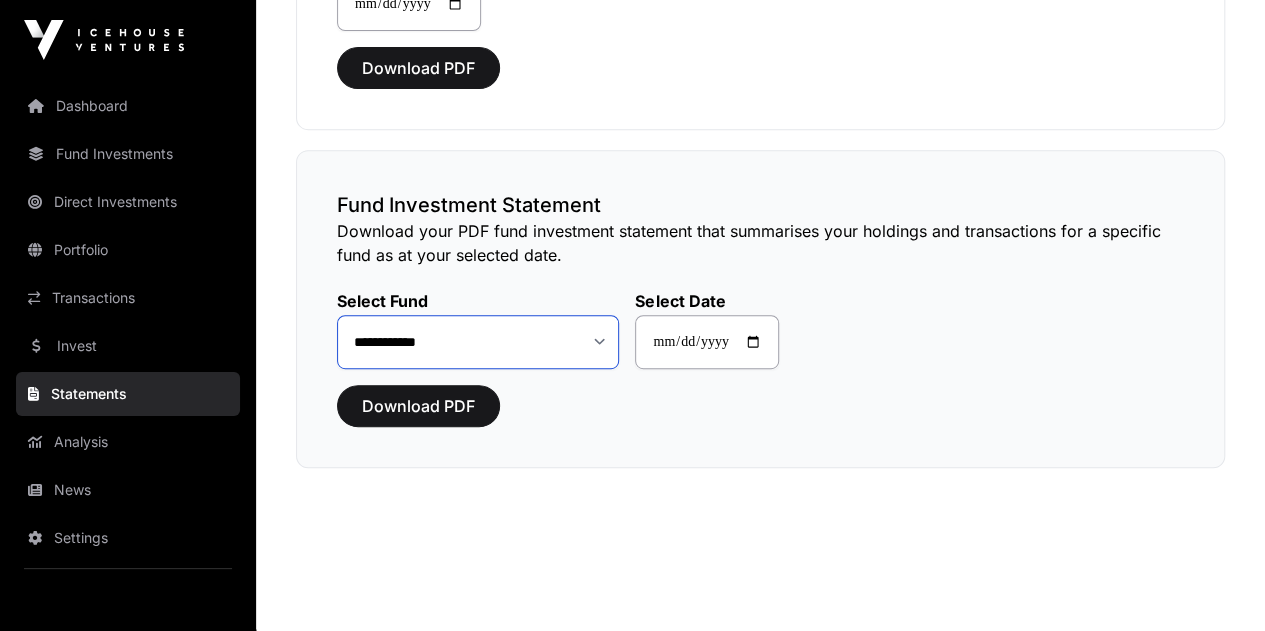 click on "**********" 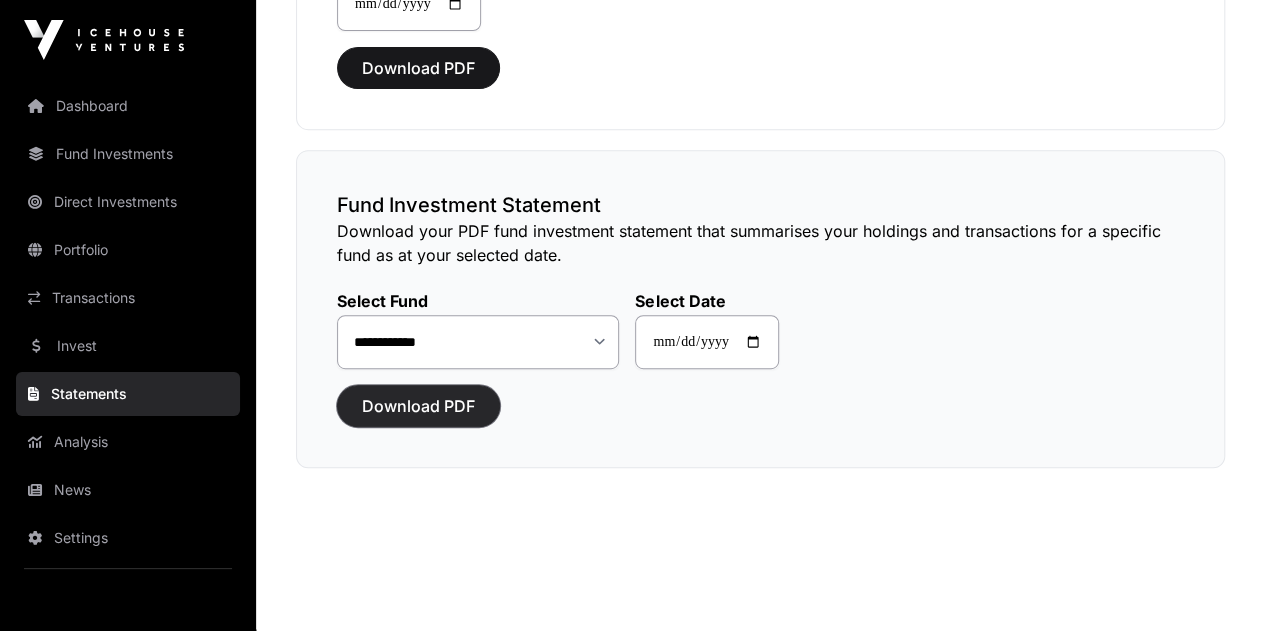 click on "Download PDF" 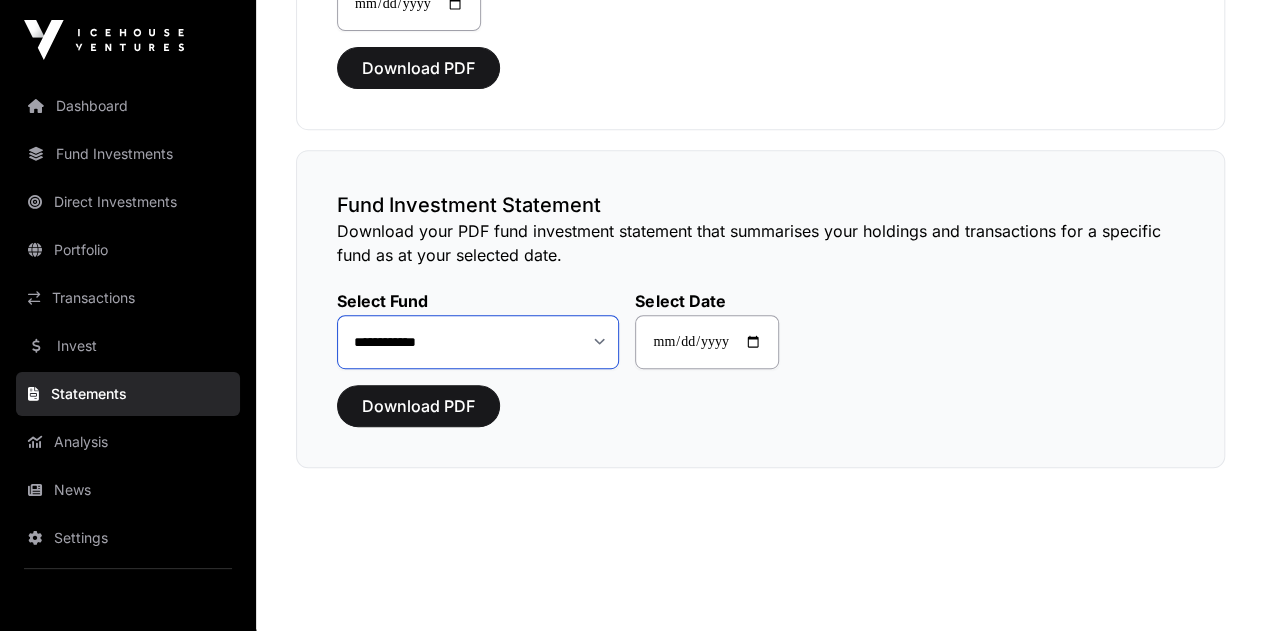 click on "**********" 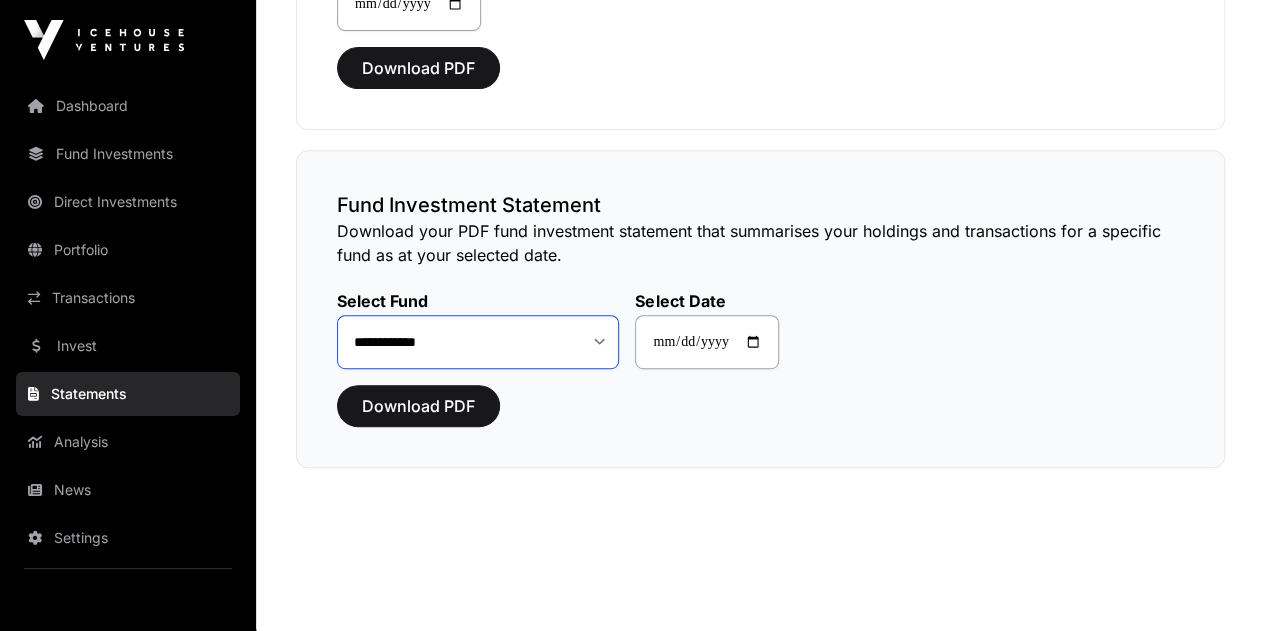 click on "**********" 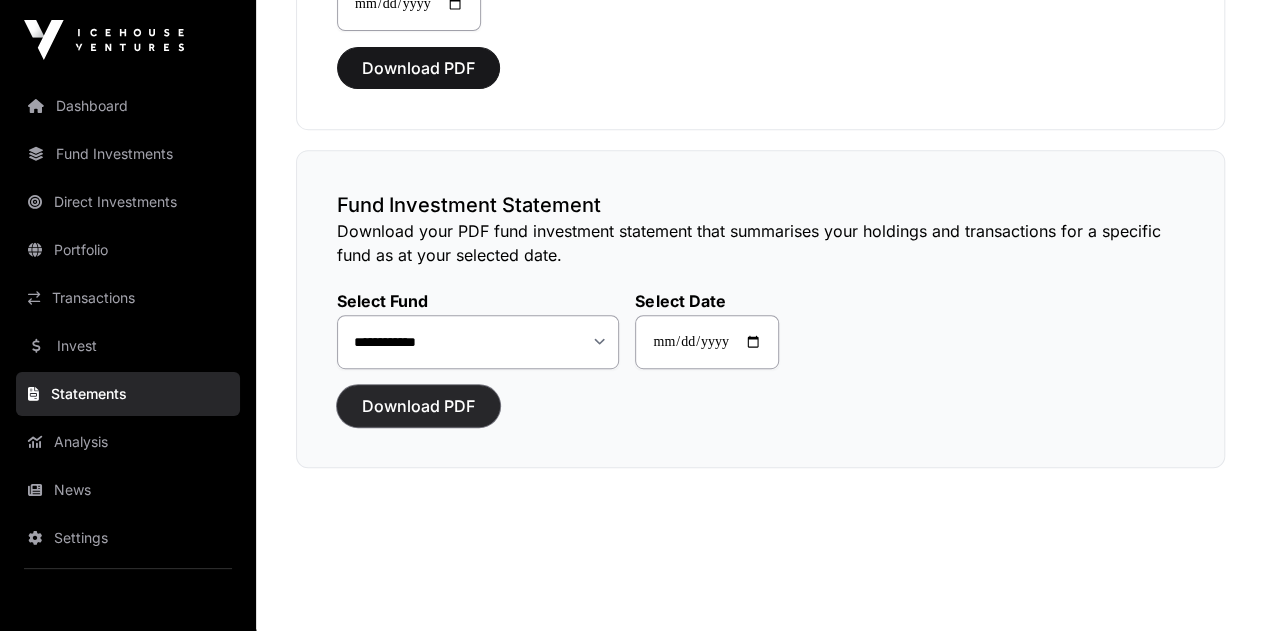 click on "Download PDF" 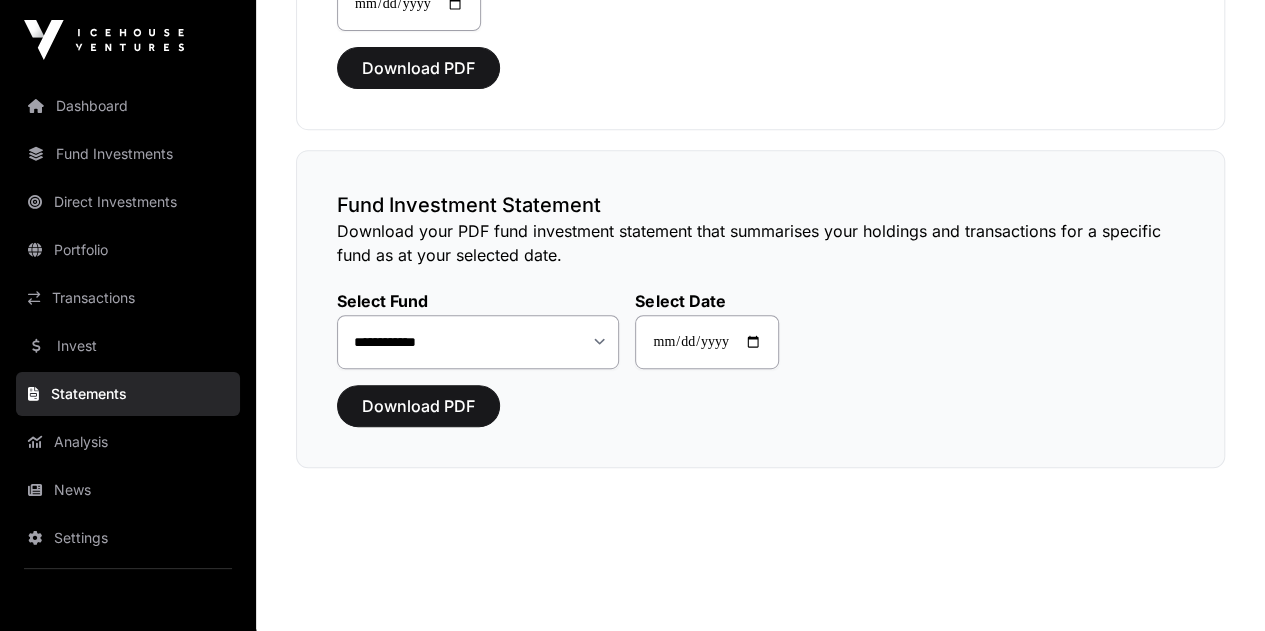 click on "**********" 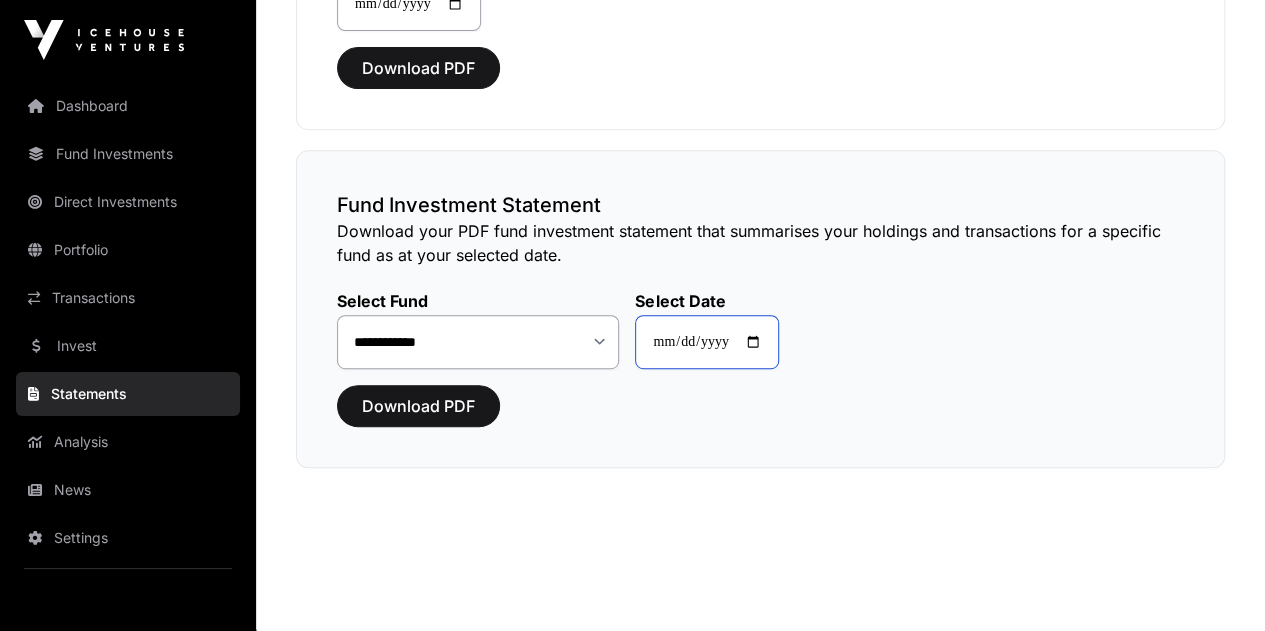 drag, startPoint x: 780, startPoint y: 336, endPoint x: 766, endPoint y: 336, distance: 14 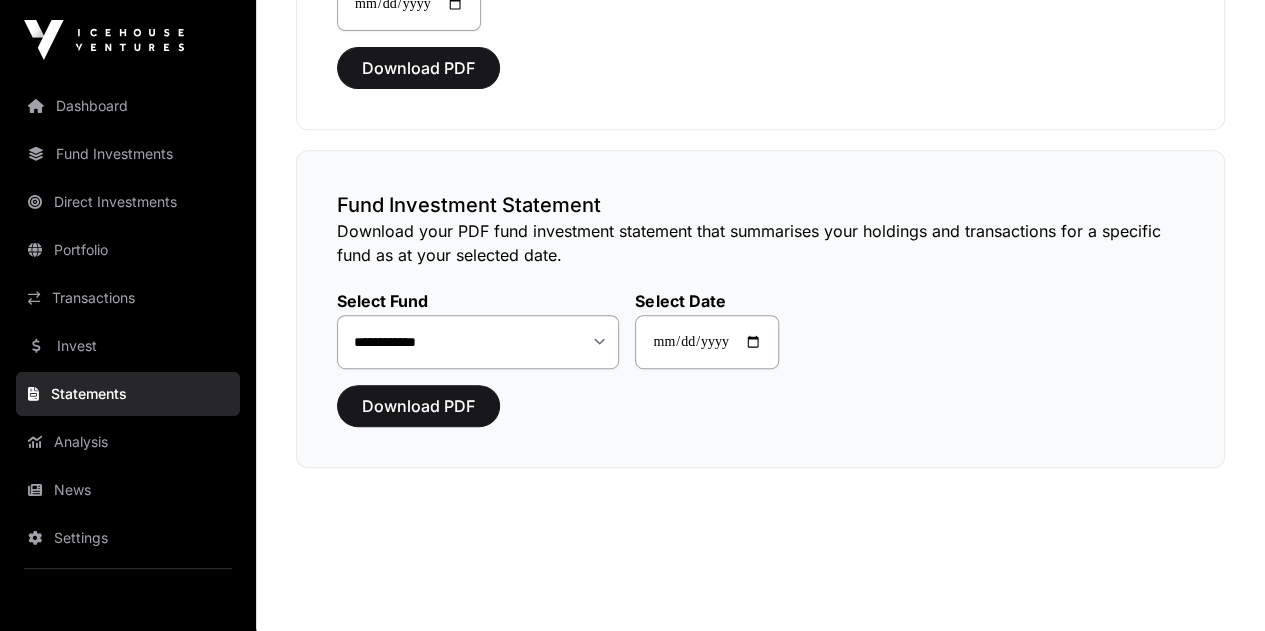 click on "Download PDF" 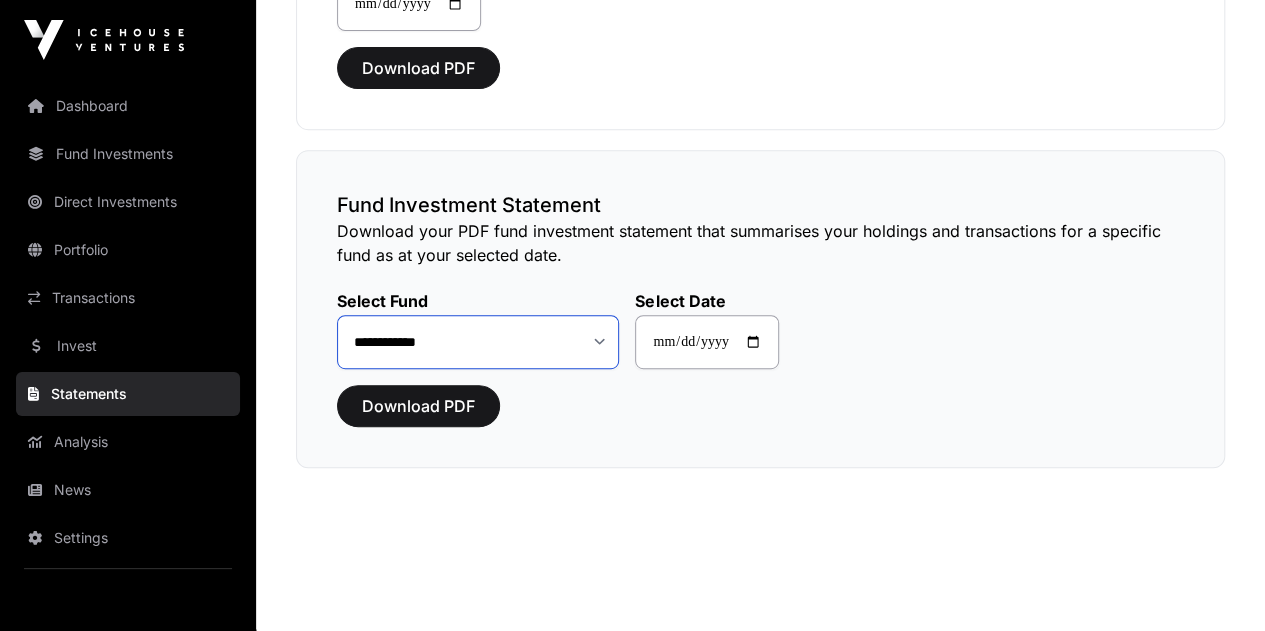 drag, startPoint x: 518, startPoint y: 345, endPoint x: 489, endPoint y: 347, distance: 29.068884 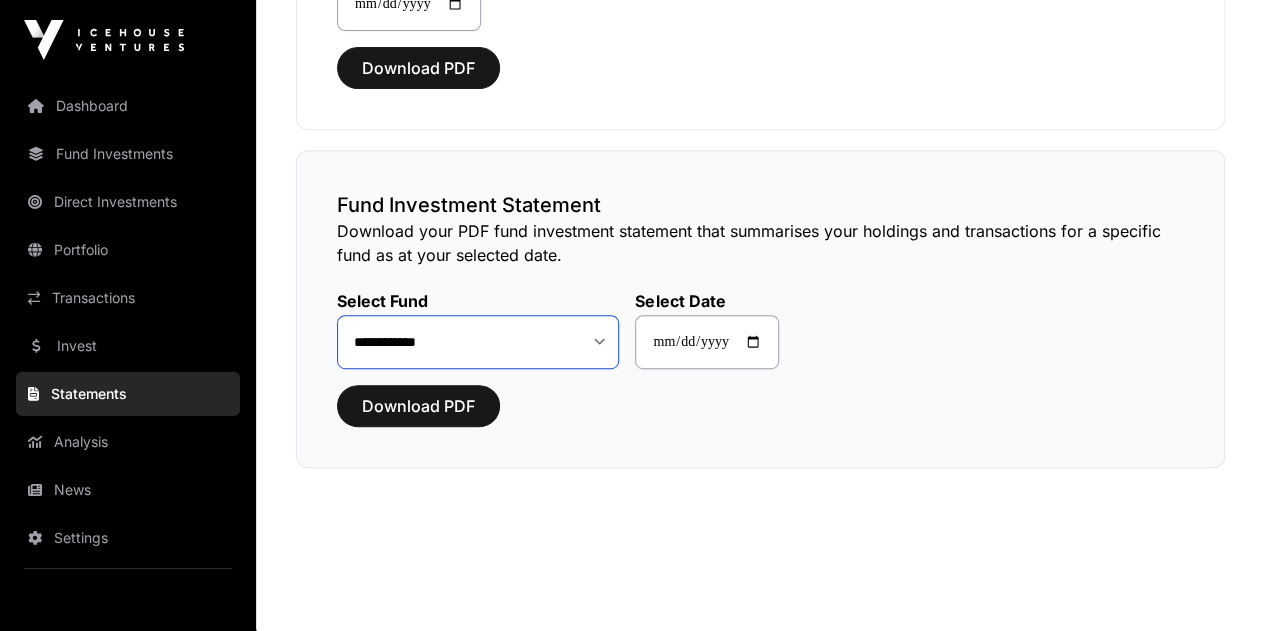 select on "**" 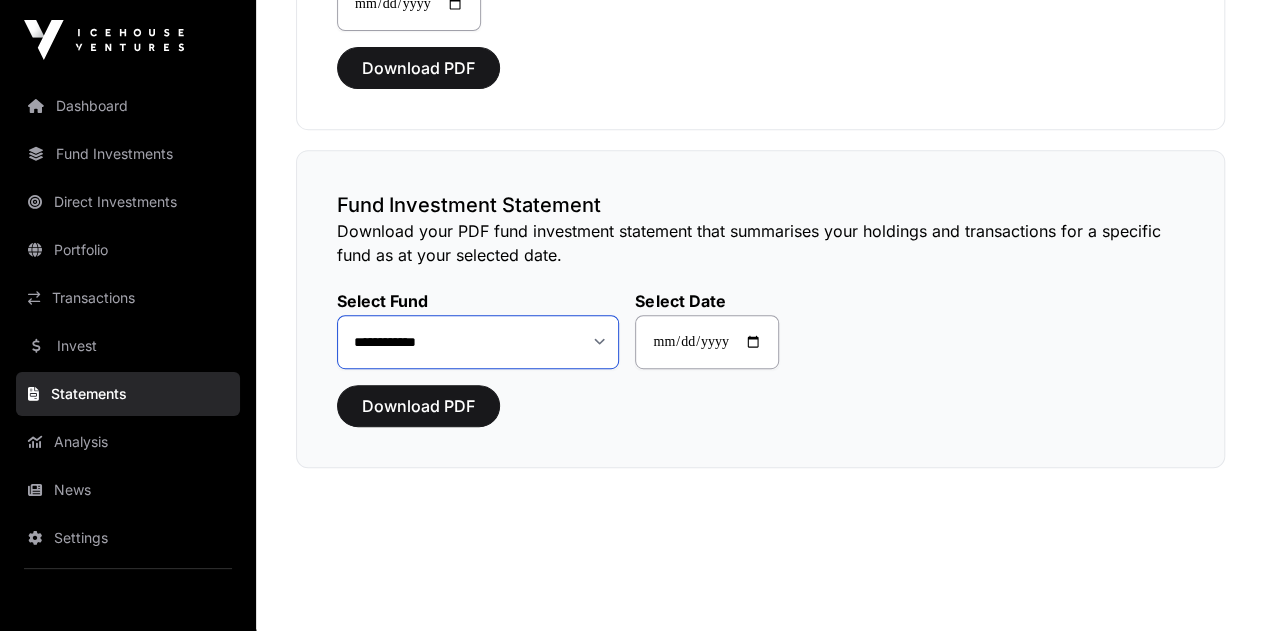 click on "**********" 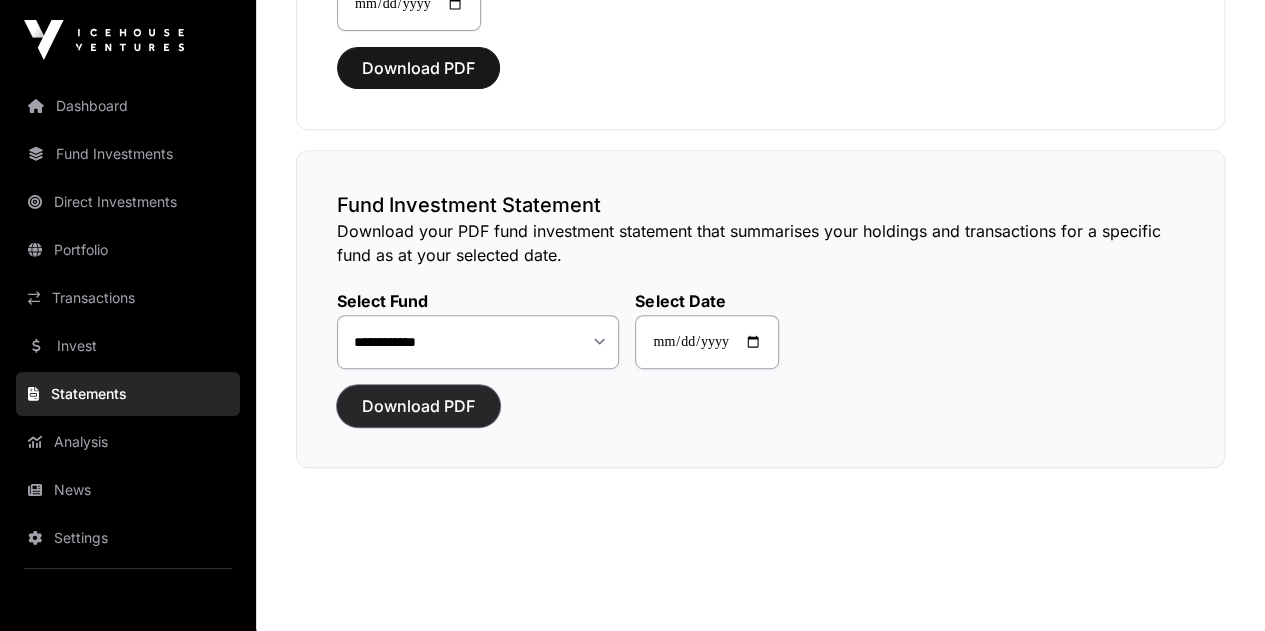 click on "Download PDF" 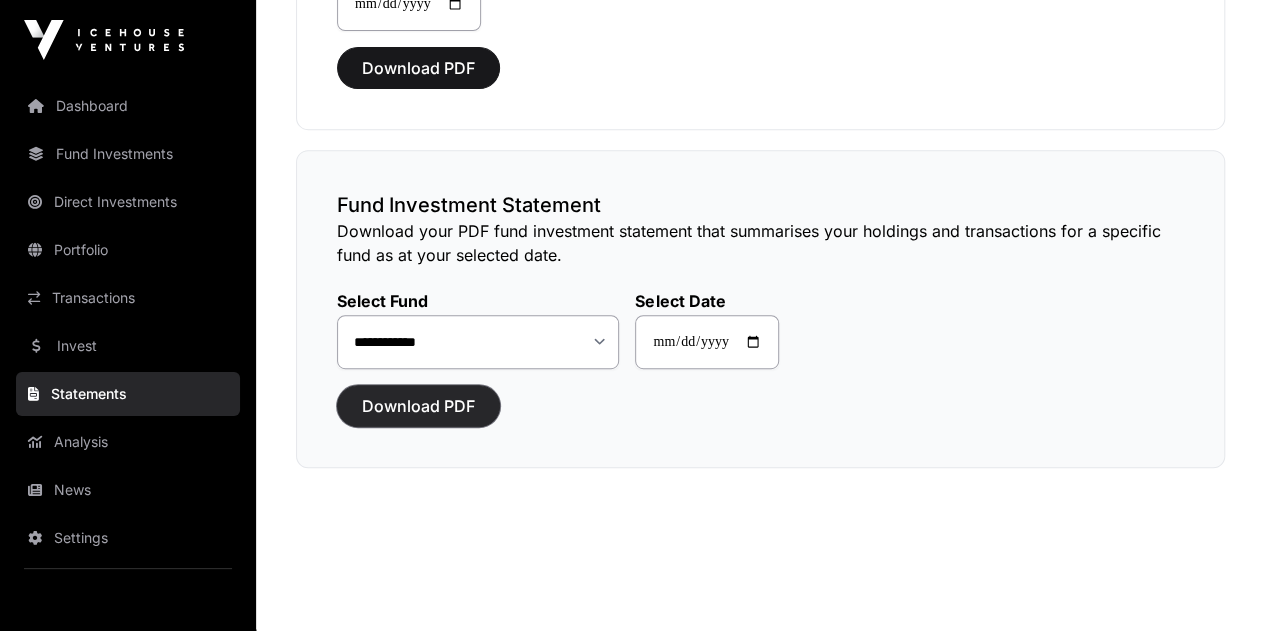 click on "Download PDF" 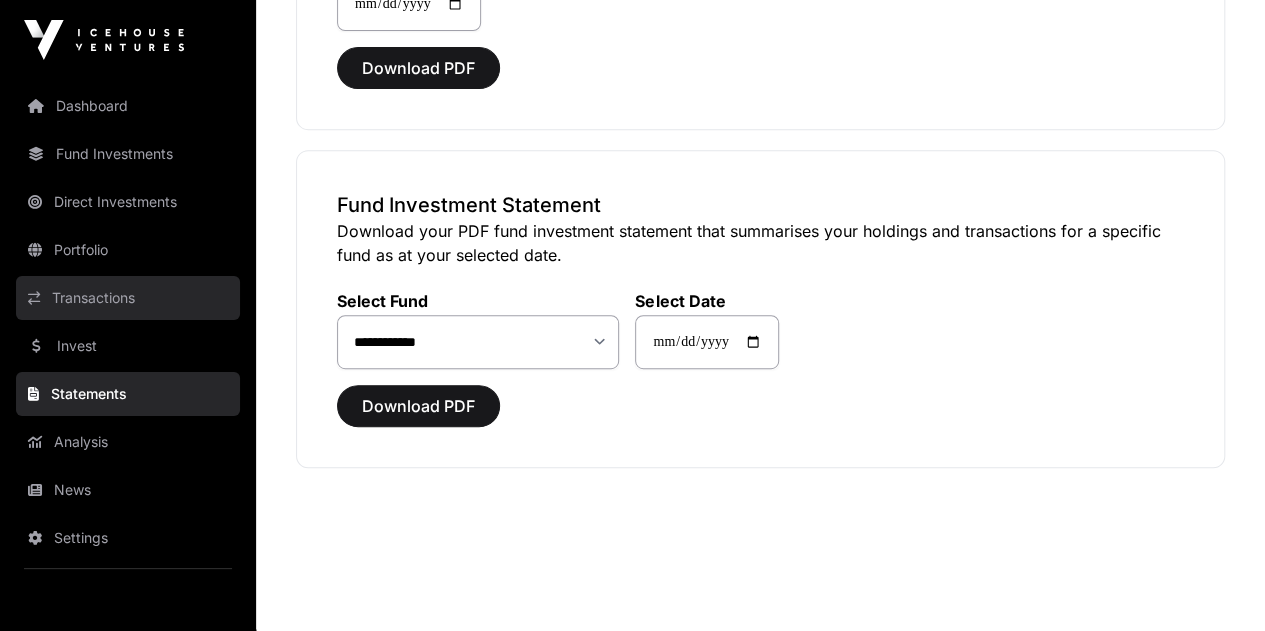 click on "Transactions" 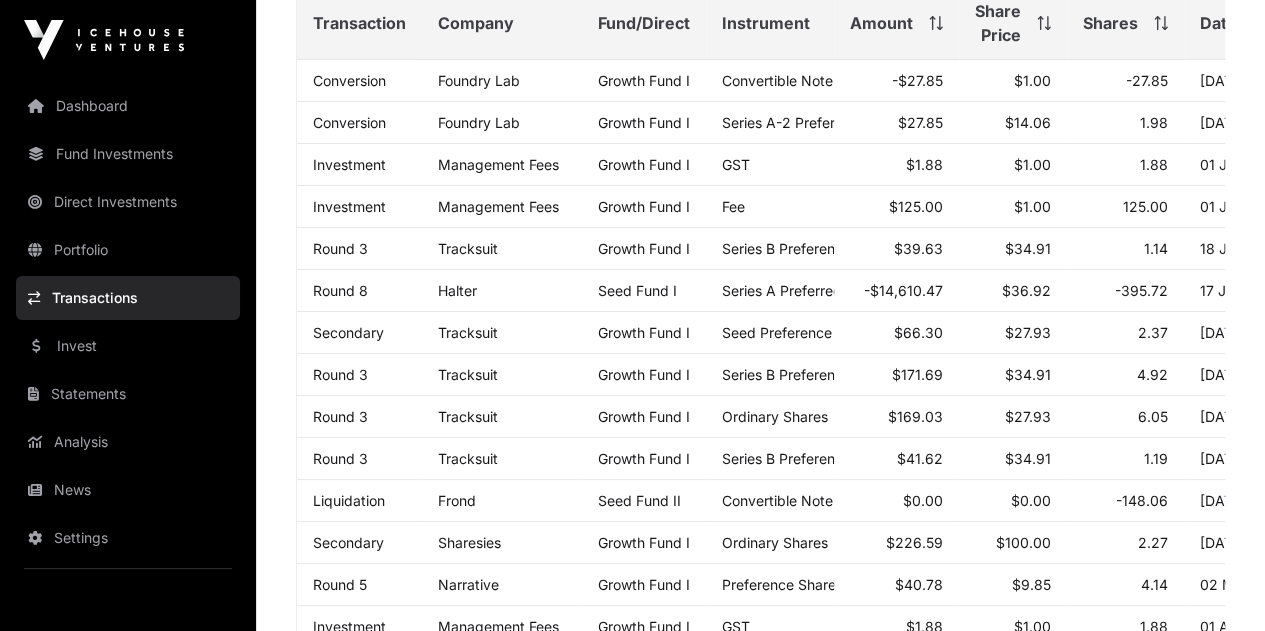 scroll, scrollTop: 0, scrollLeft: 0, axis: both 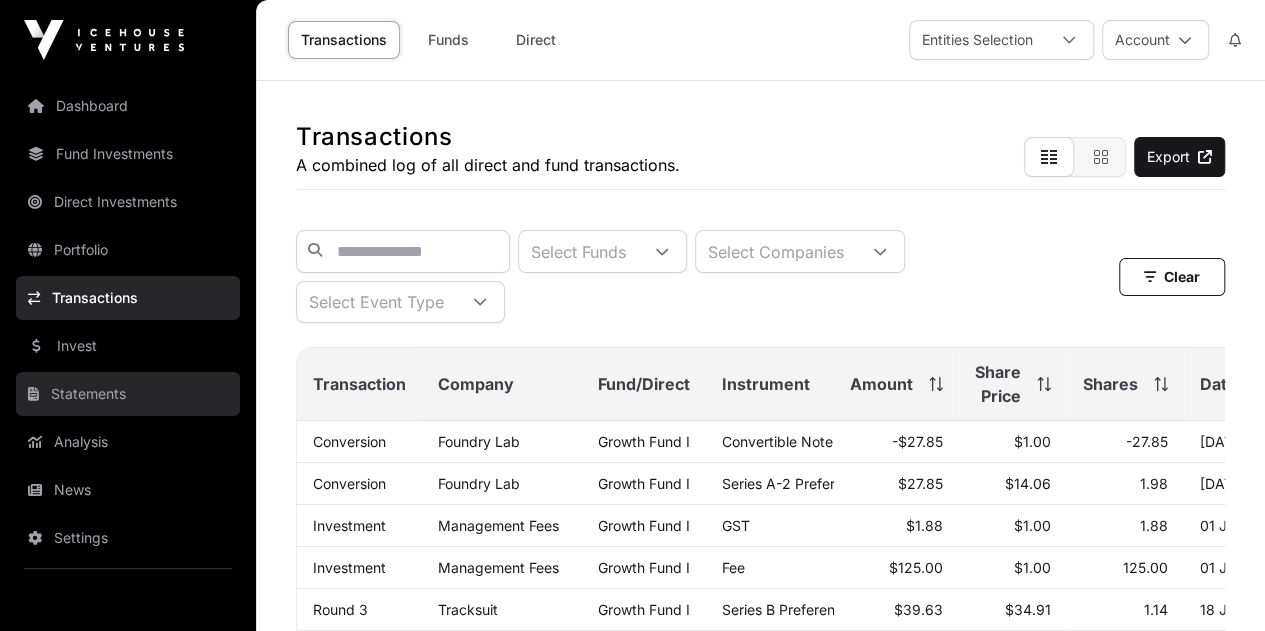 click on "Statements" 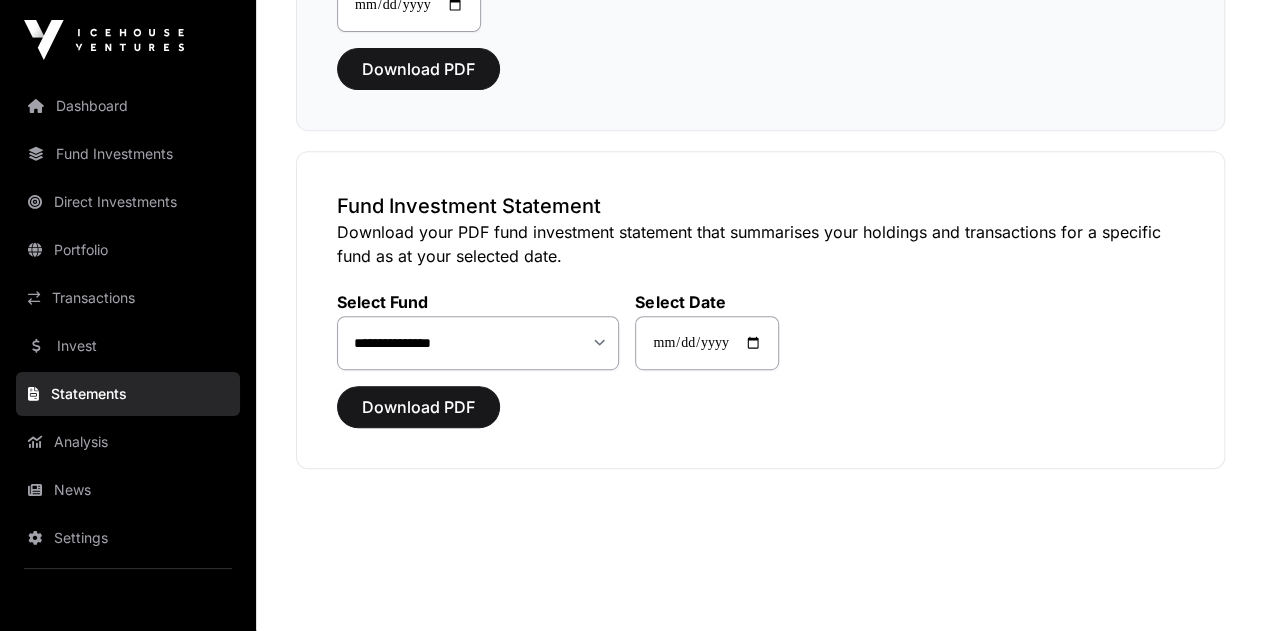scroll, scrollTop: 361, scrollLeft: 0, axis: vertical 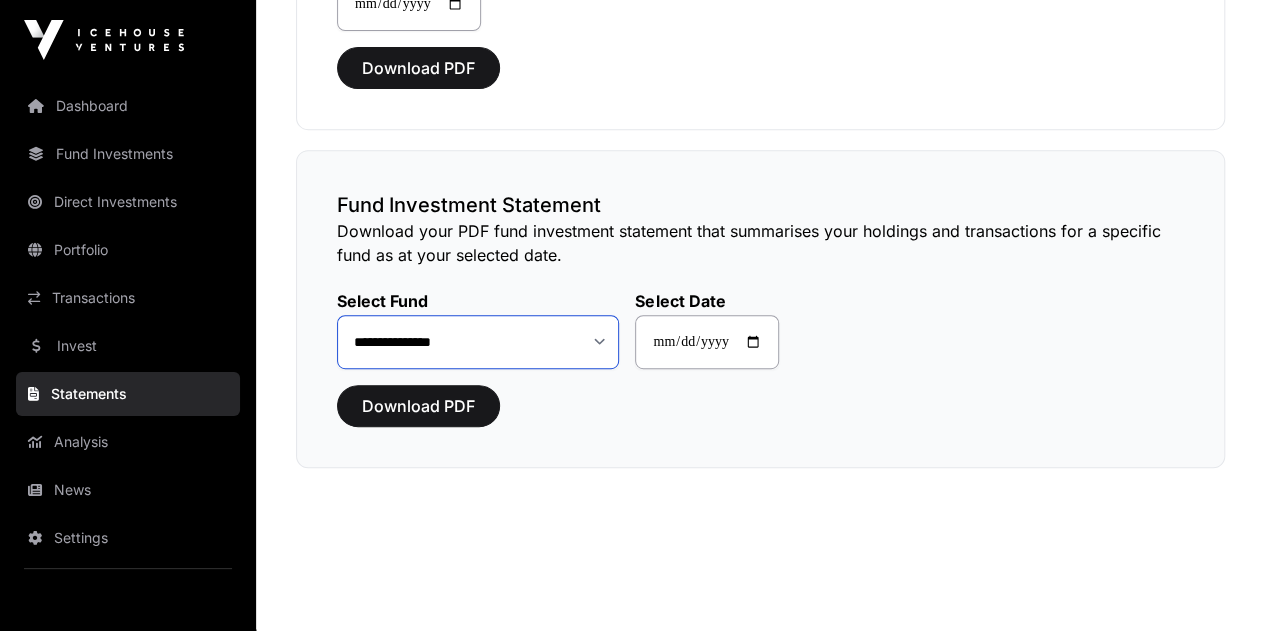 click on "**********" 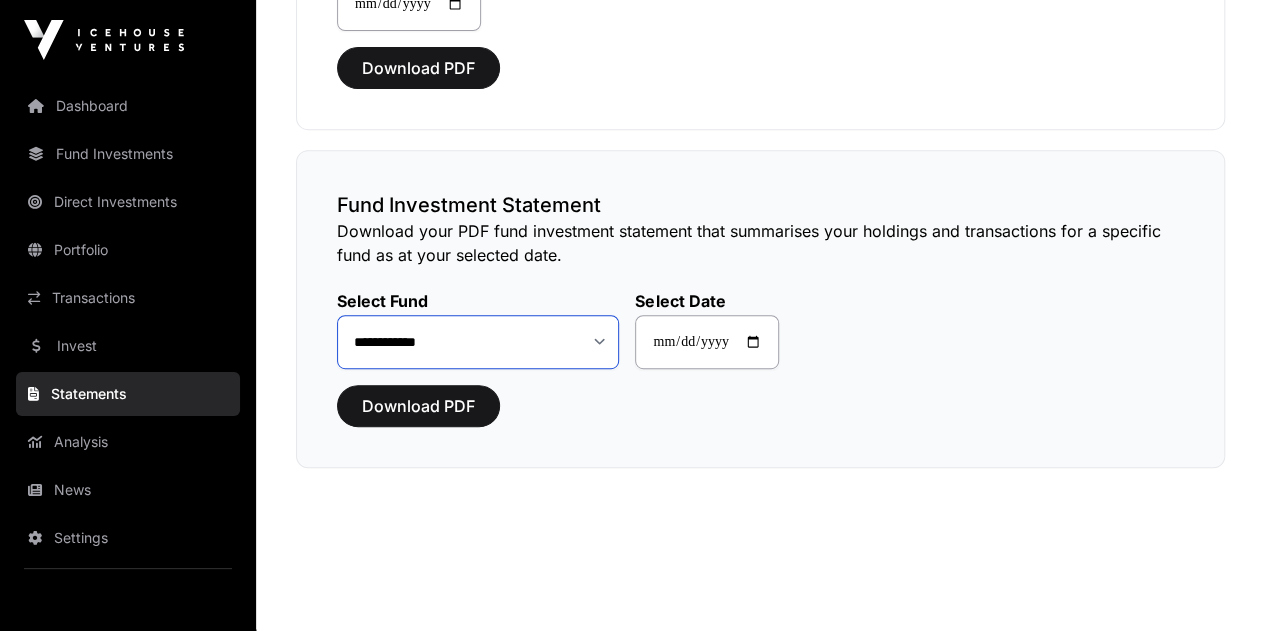 click on "**********" 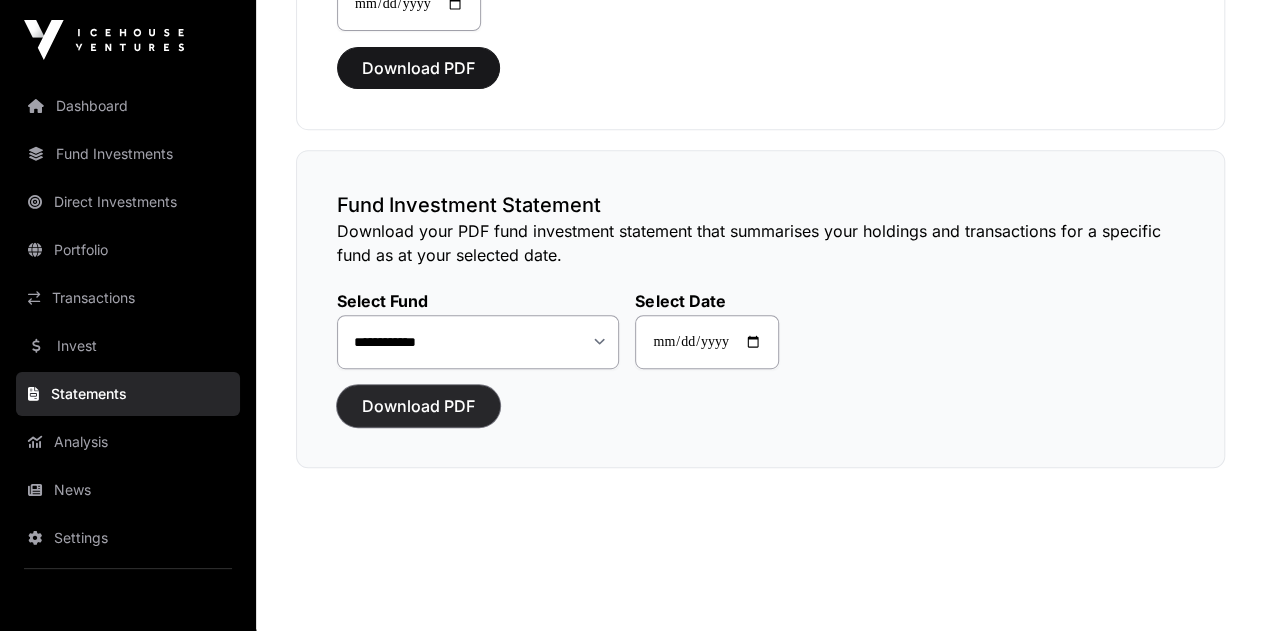 click on "Download PDF" 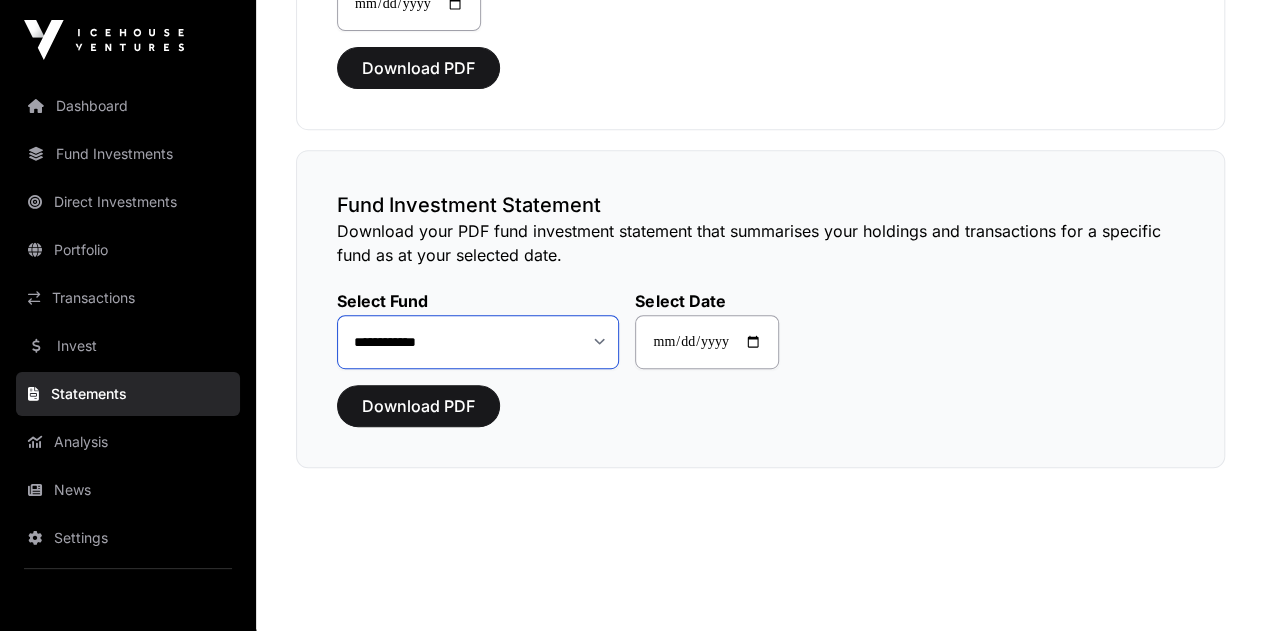click on "**********" 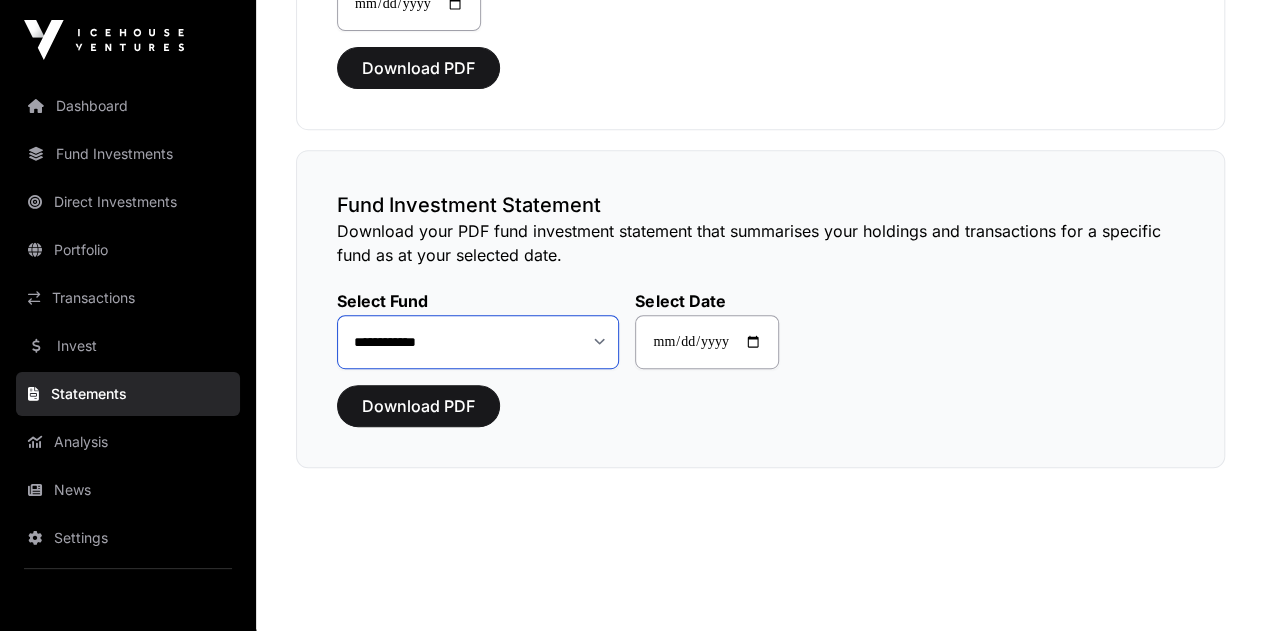 click on "**********" 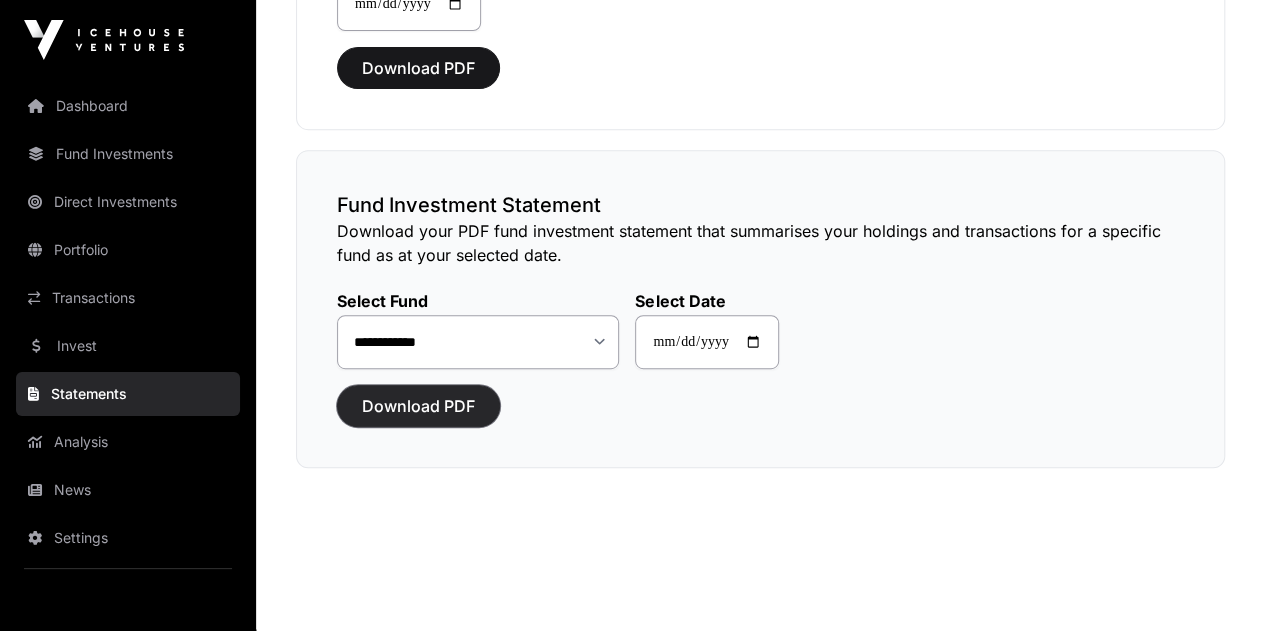click on "Download PDF" 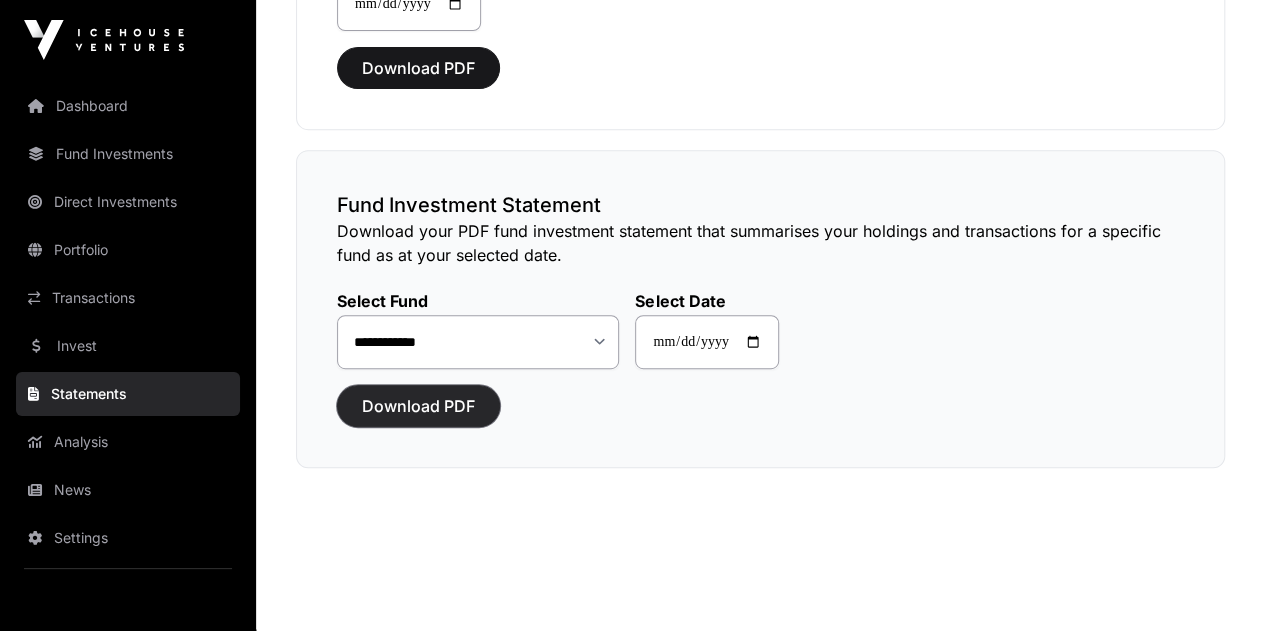 click on "Download PDF" 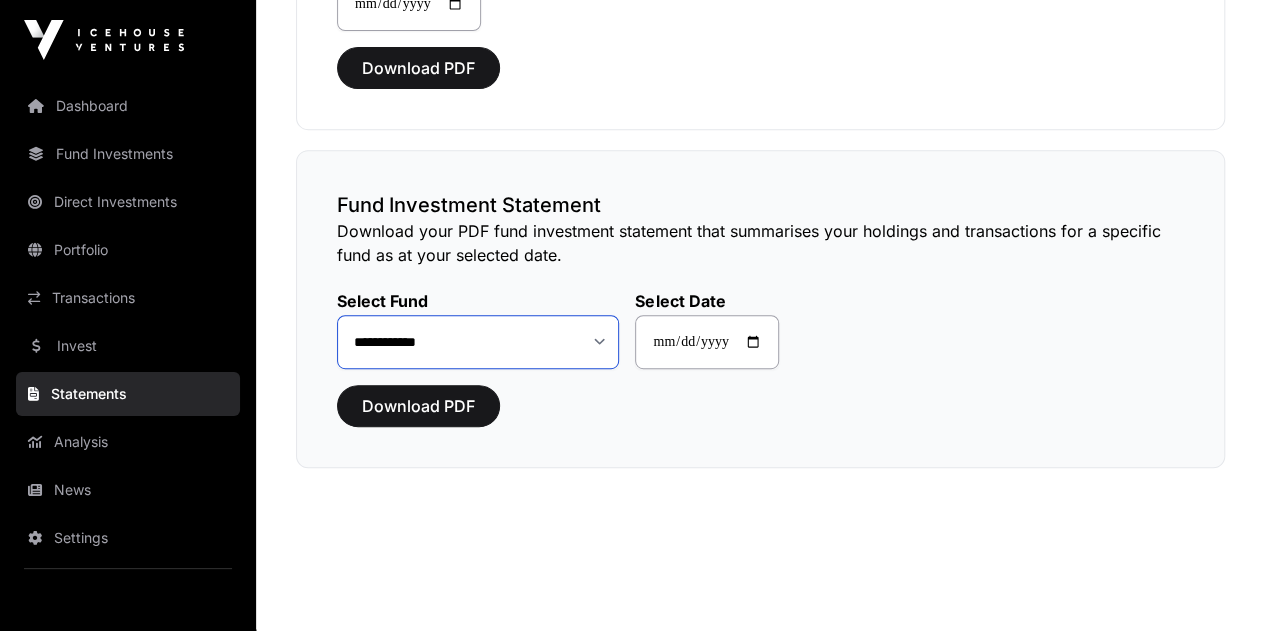 click on "**********" 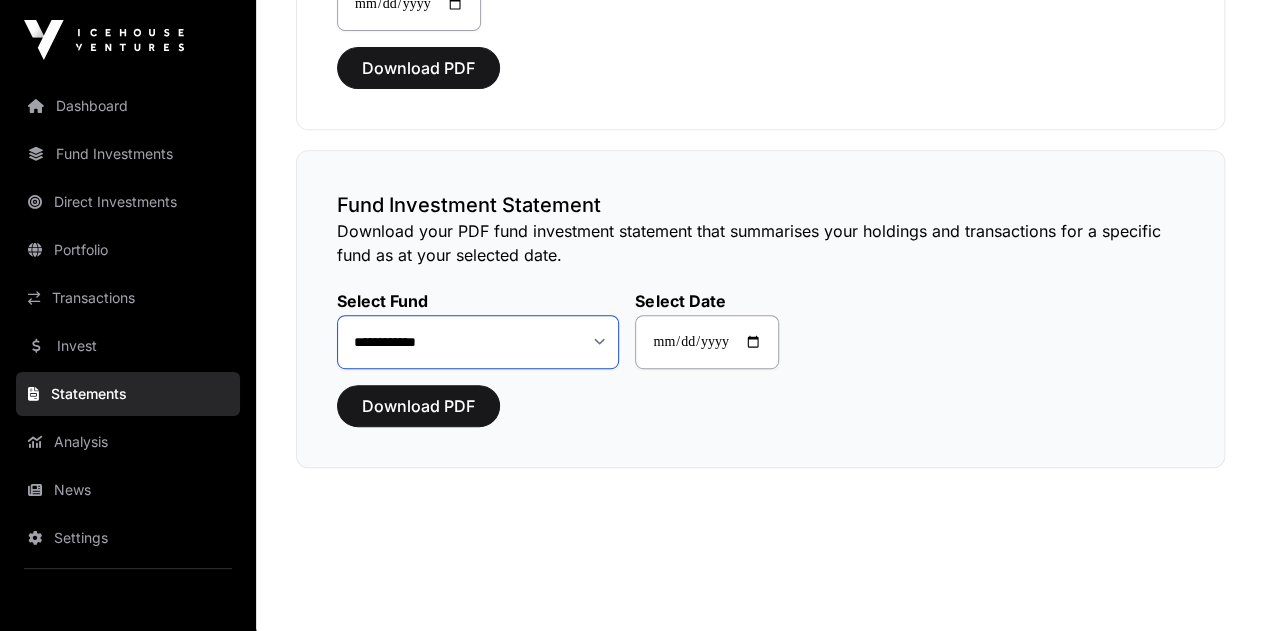 select on "**" 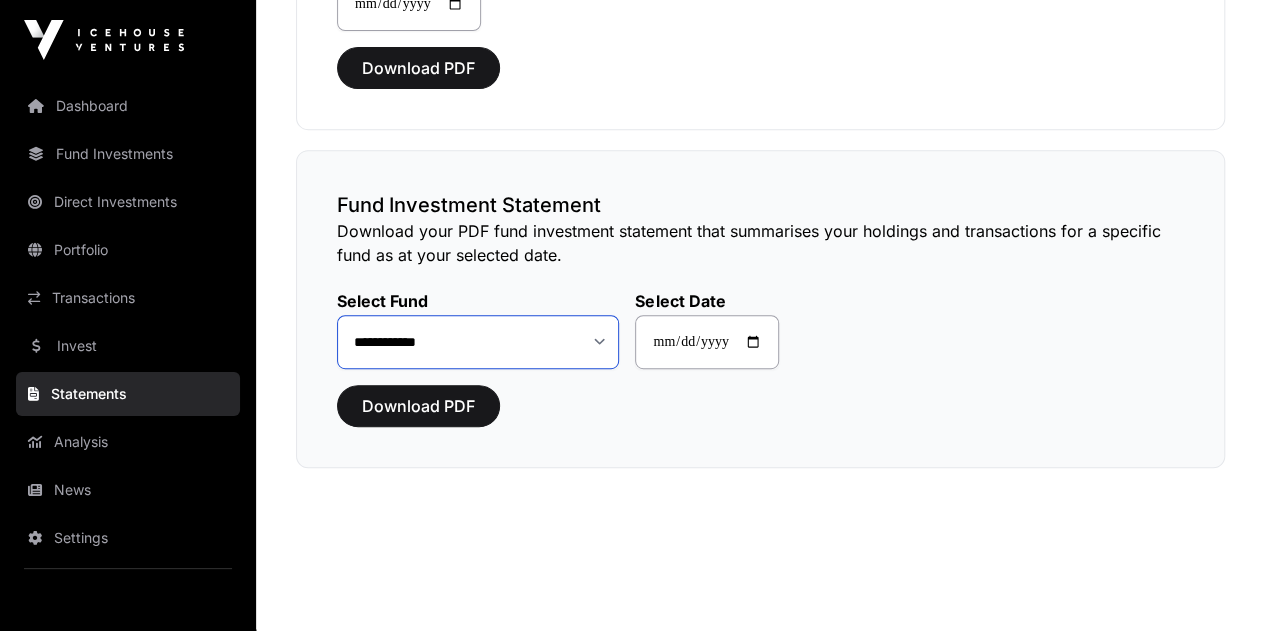 click on "**********" 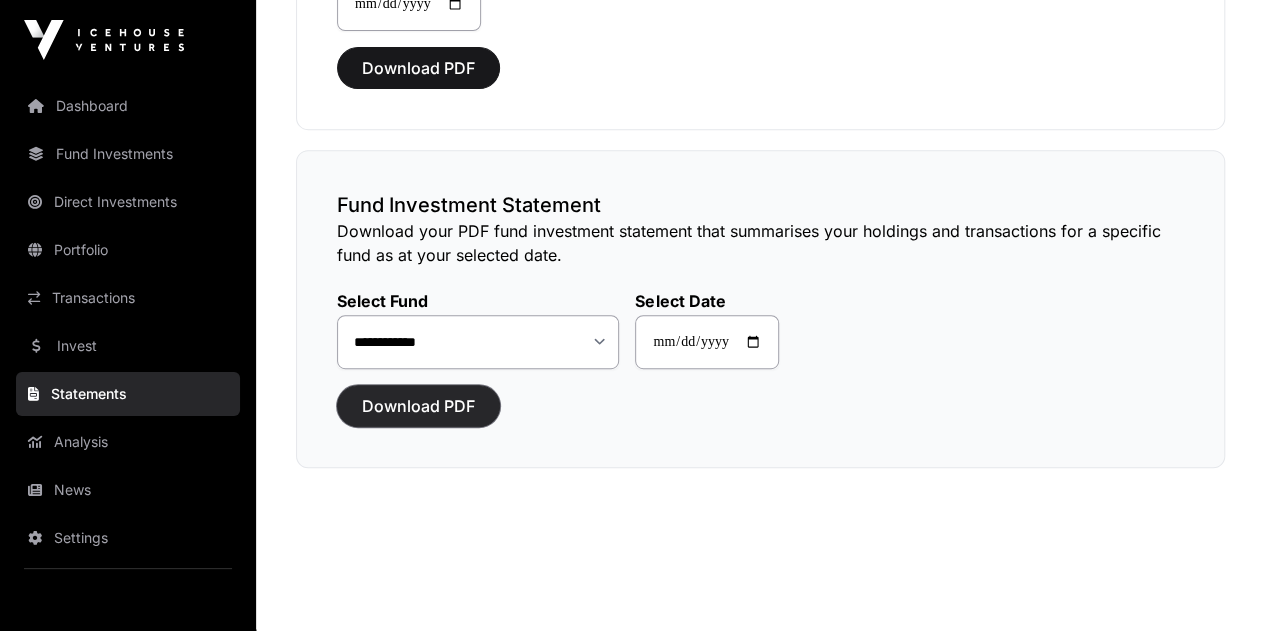 click on "Download PDF" 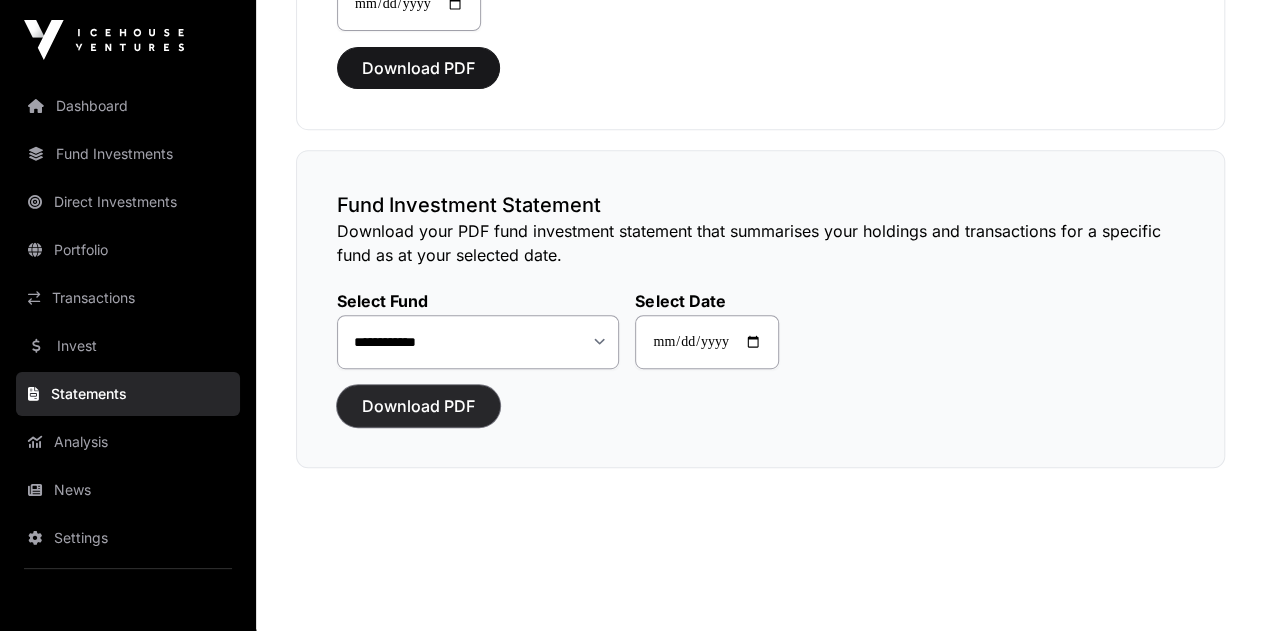 click on "Download PDF" 